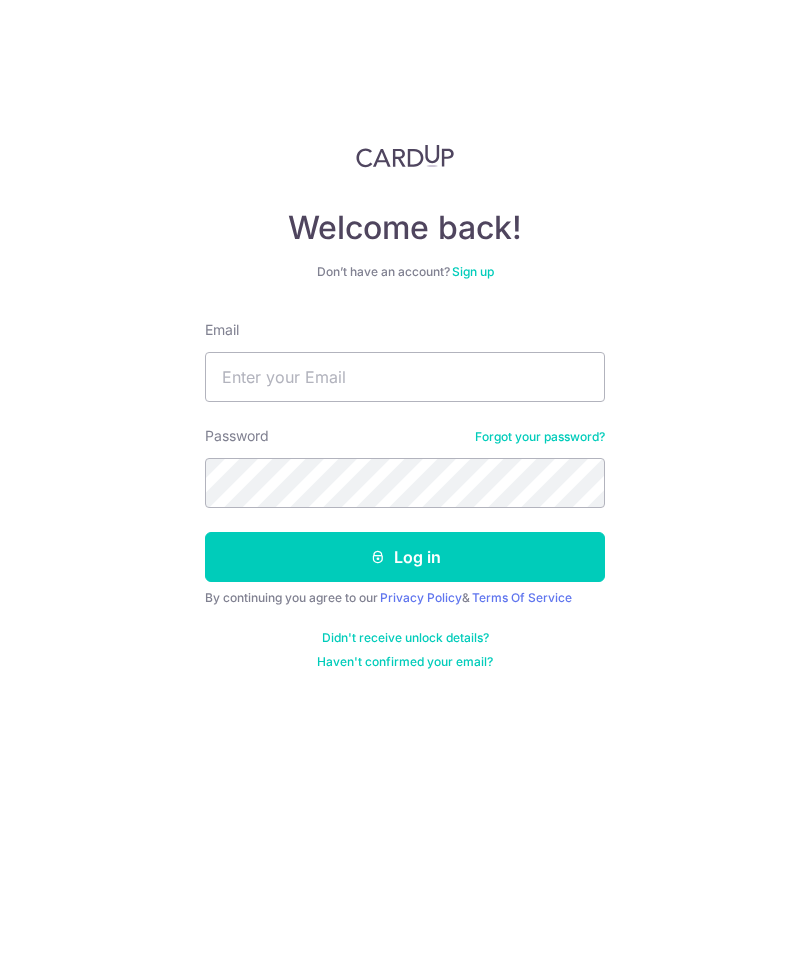 scroll, scrollTop: 0, scrollLeft: 0, axis: both 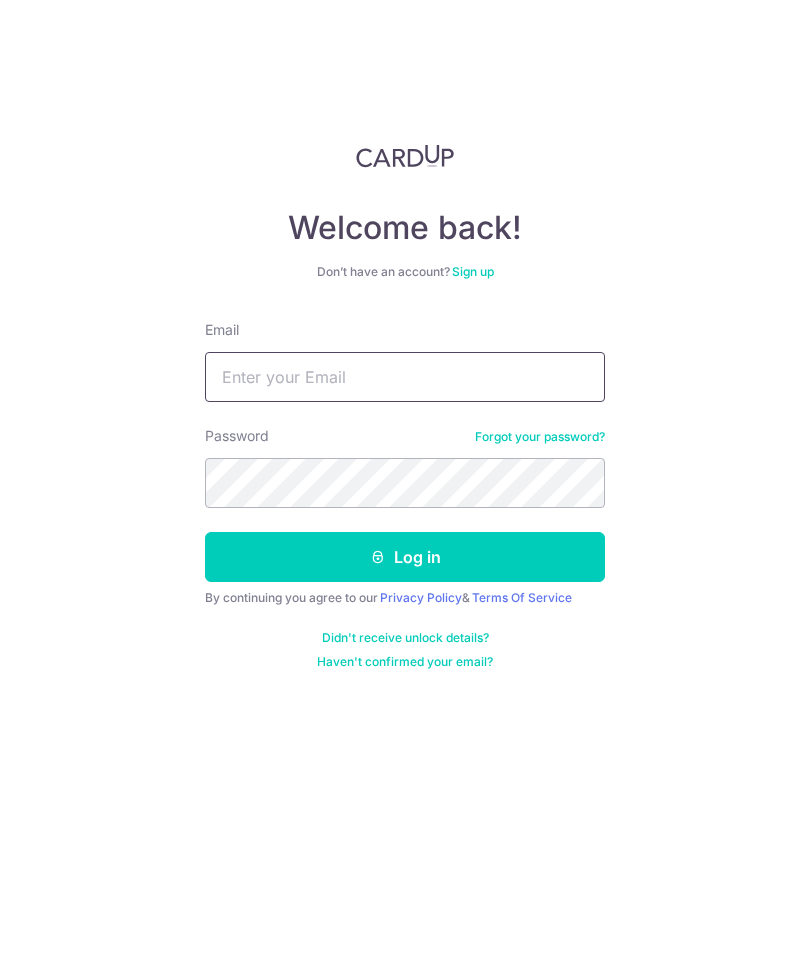 click on "Email" at bounding box center (405, 377) 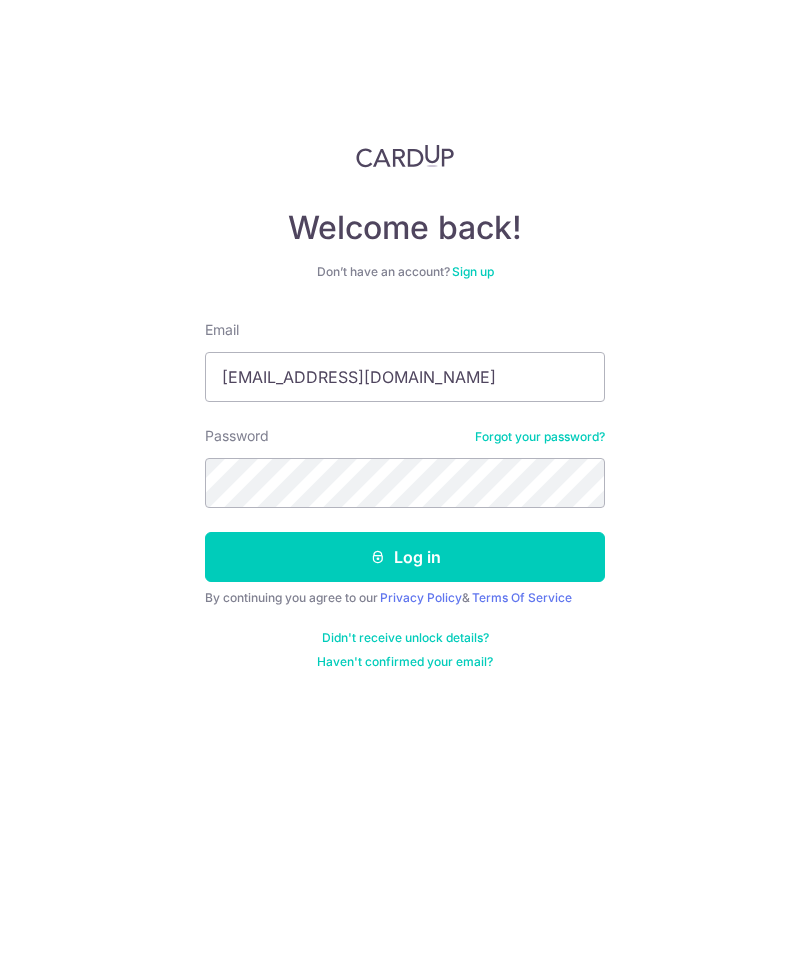 click on "Log in" at bounding box center [405, 557] 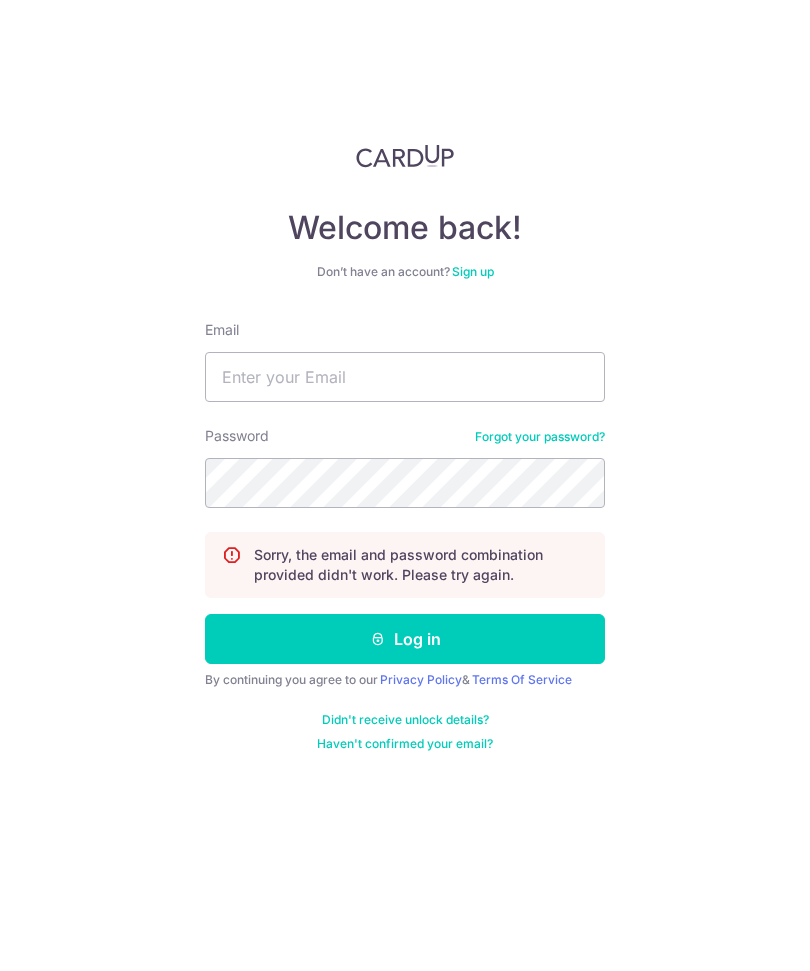 scroll, scrollTop: 0, scrollLeft: 0, axis: both 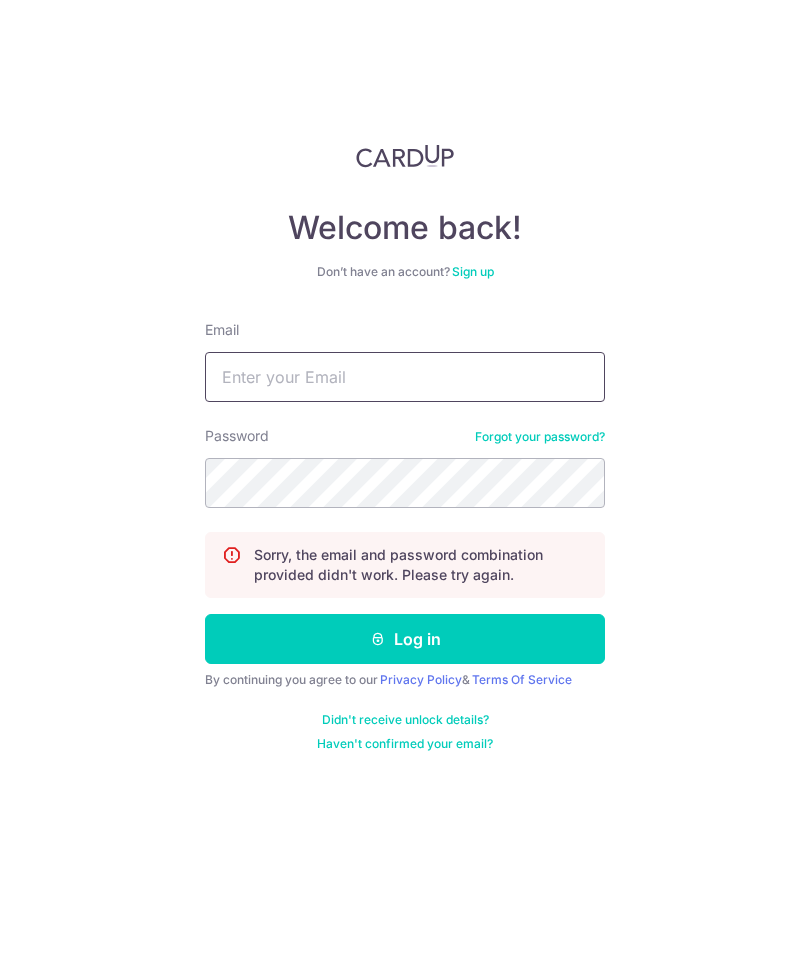 click on "Email" at bounding box center (405, 377) 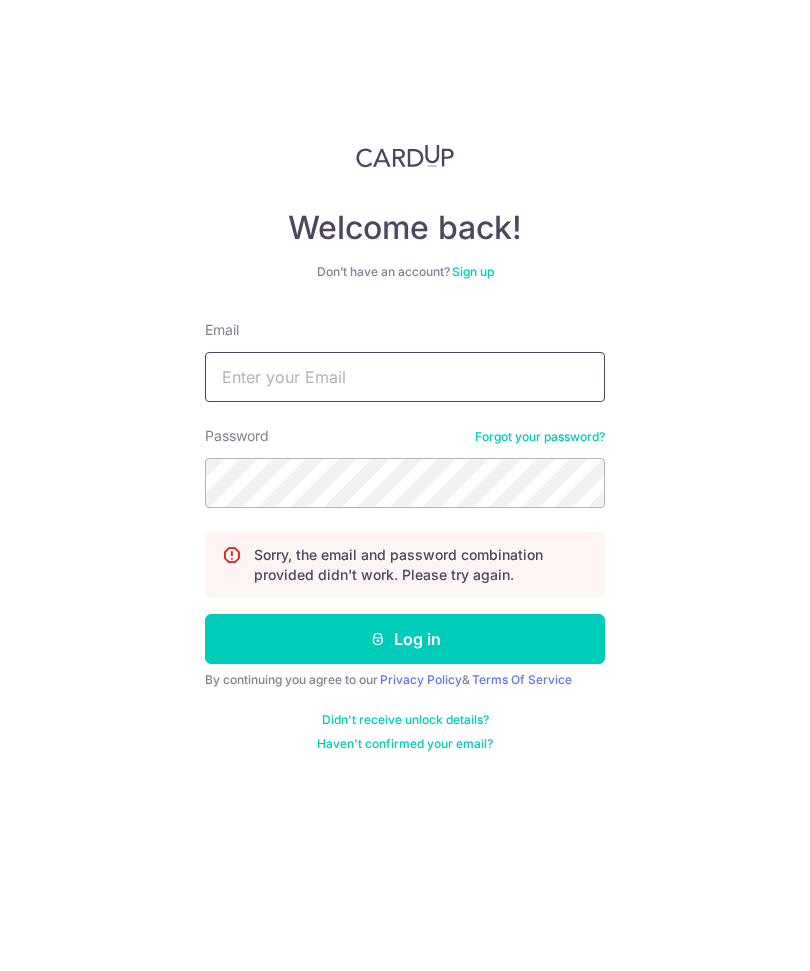 type on "[EMAIL_ADDRESS][DOMAIN_NAME]" 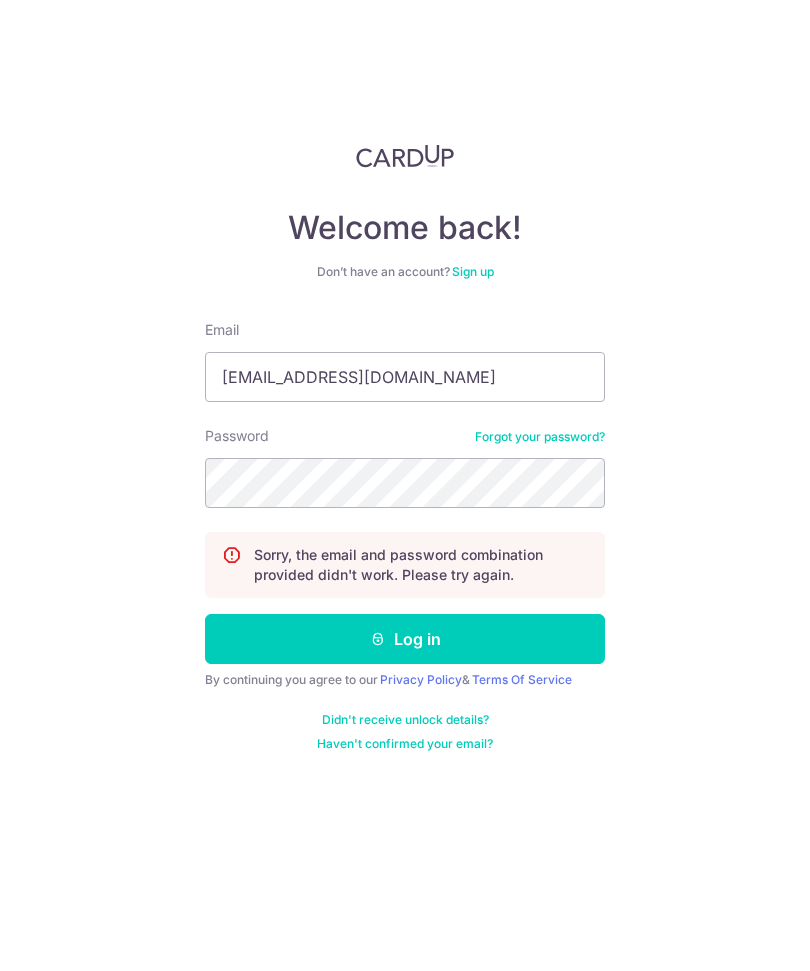 click on "Welcome back!
Don’t have an account?  Sign up
Email
tebearz@yahoo.com
Password
Forgot your password?
Sorry, the email and password combination provided didn't work. Please try again.
Log in
By continuing you agree to our
Privacy Policy
&  Terms Of Service
Didn't receive unlock details?
Haven't confirmed your email?" at bounding box center [405, 485] 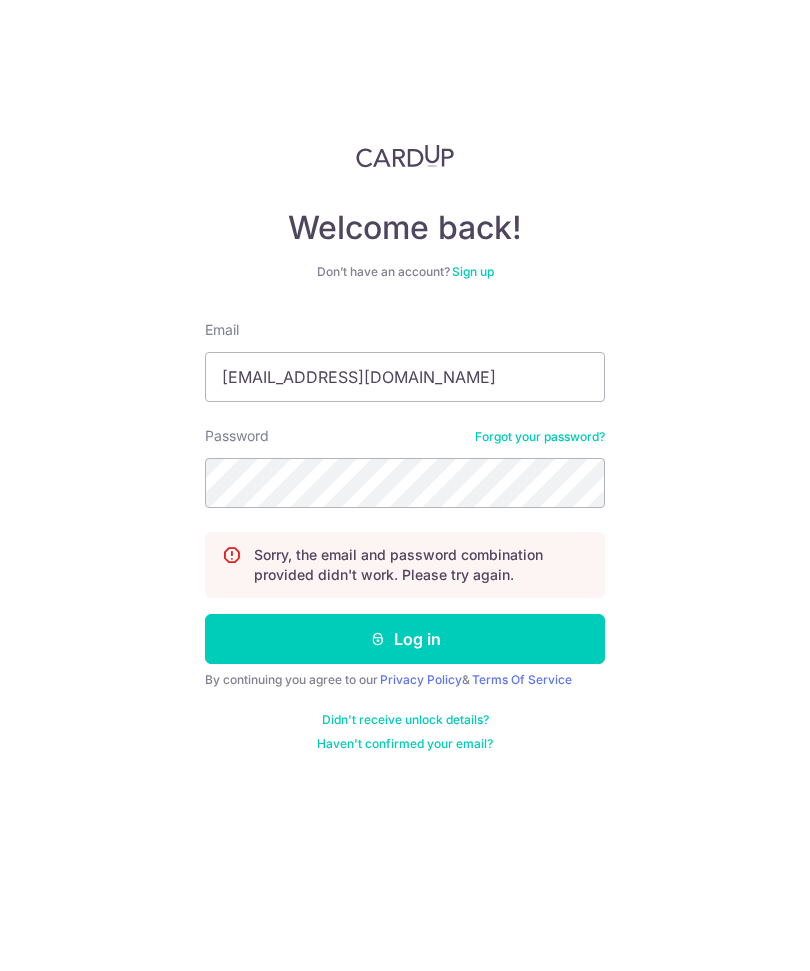 click on "Welcome back!
Don’t have an account?  Sign up
Email
tebearz@yahoo.com
Password
Forgot your password?
Sorry, the email and password combination provided didn't work. Please try again.
Log in
By continuing you agree to our
Privacy Policy
&  Terms Of Service
Didn't receive unlock details?
Haven't confirmed your email?" at bounding box center (405, 485) 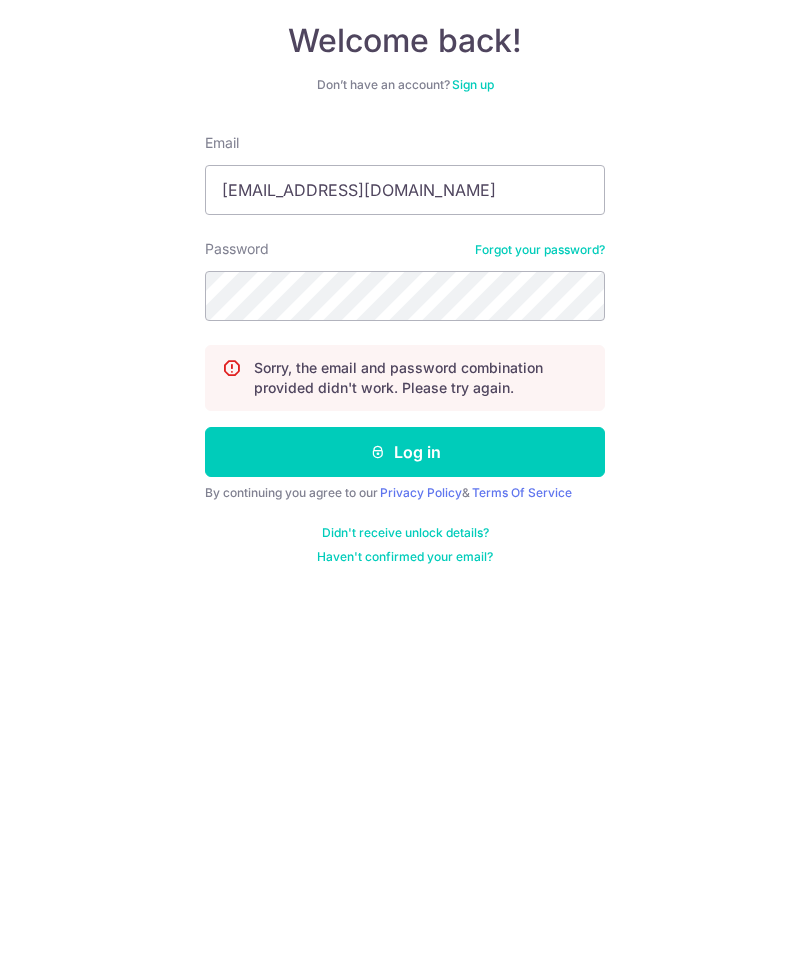 click on "Log in" at bounding box center (405, 639) 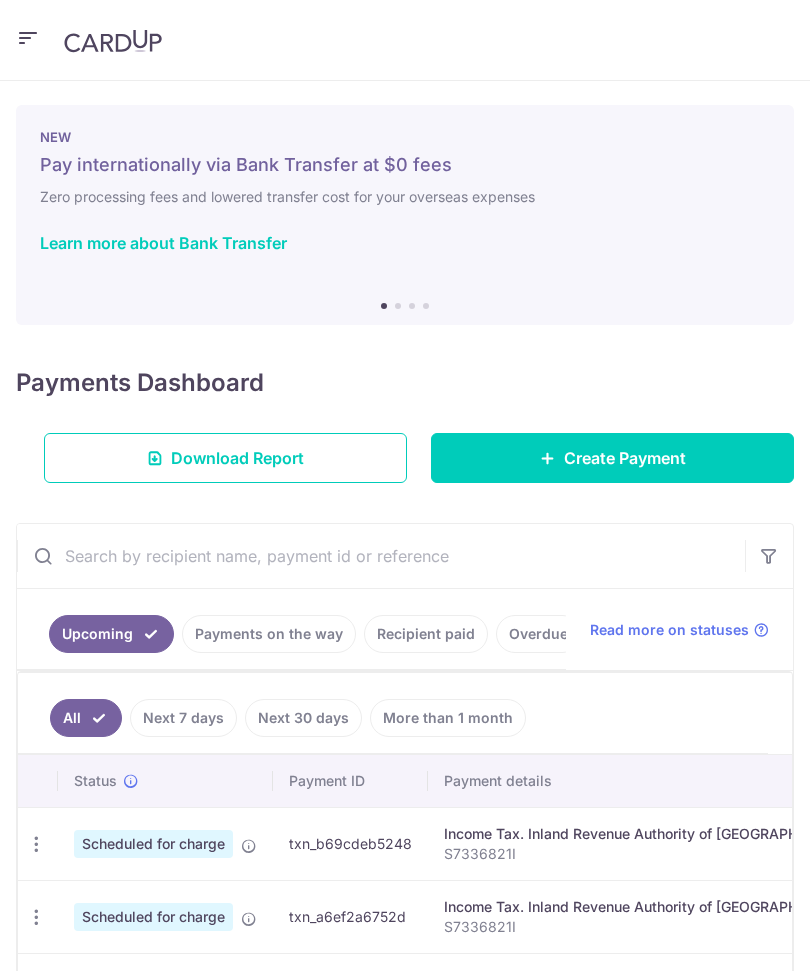 scroll, scrollTop: 0, scrollLeft: 0, axis: both 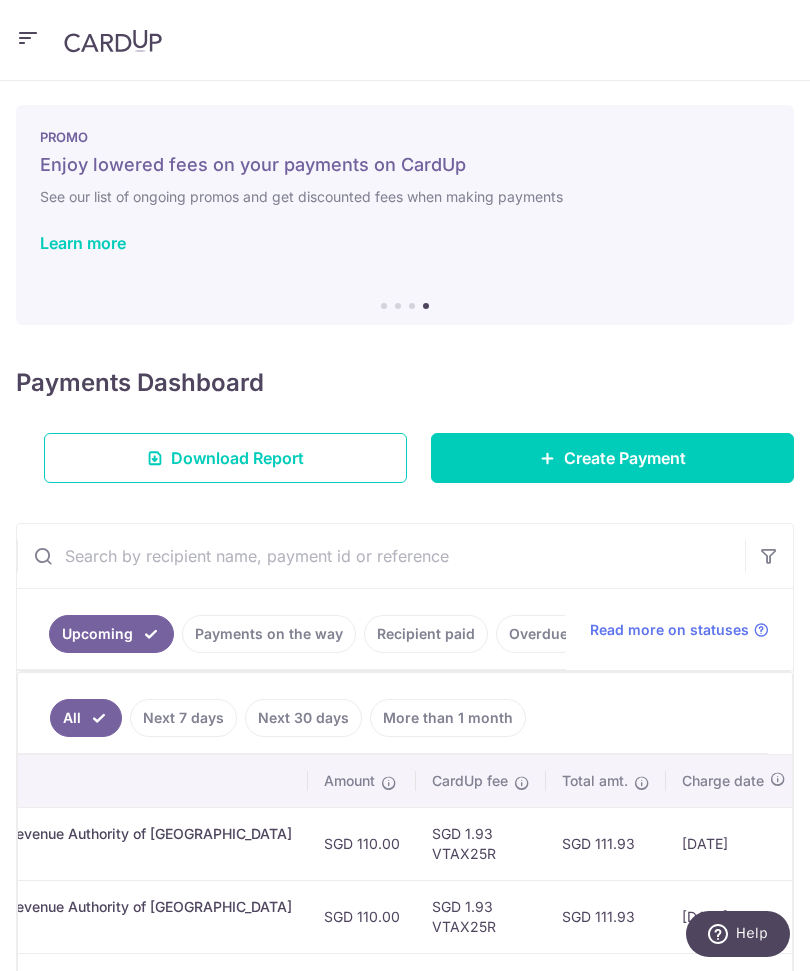 click on "Create Payment" at bounding box center [612, 458] 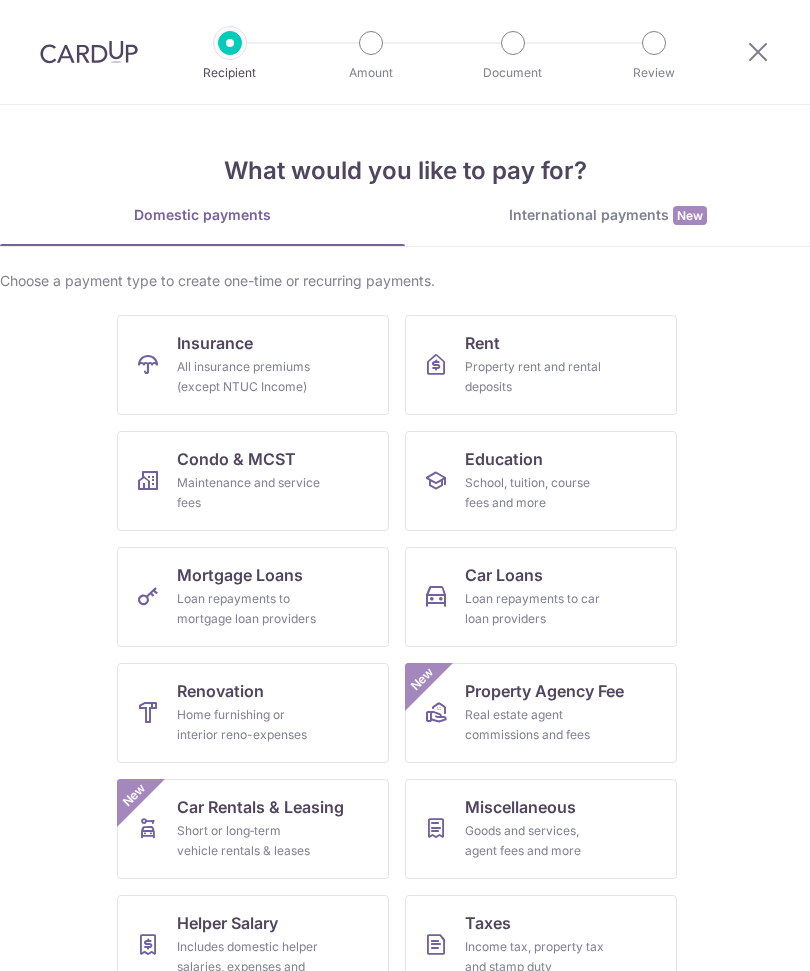 scroll, scrollTop: 0, scrollLeft: 0, axis: both 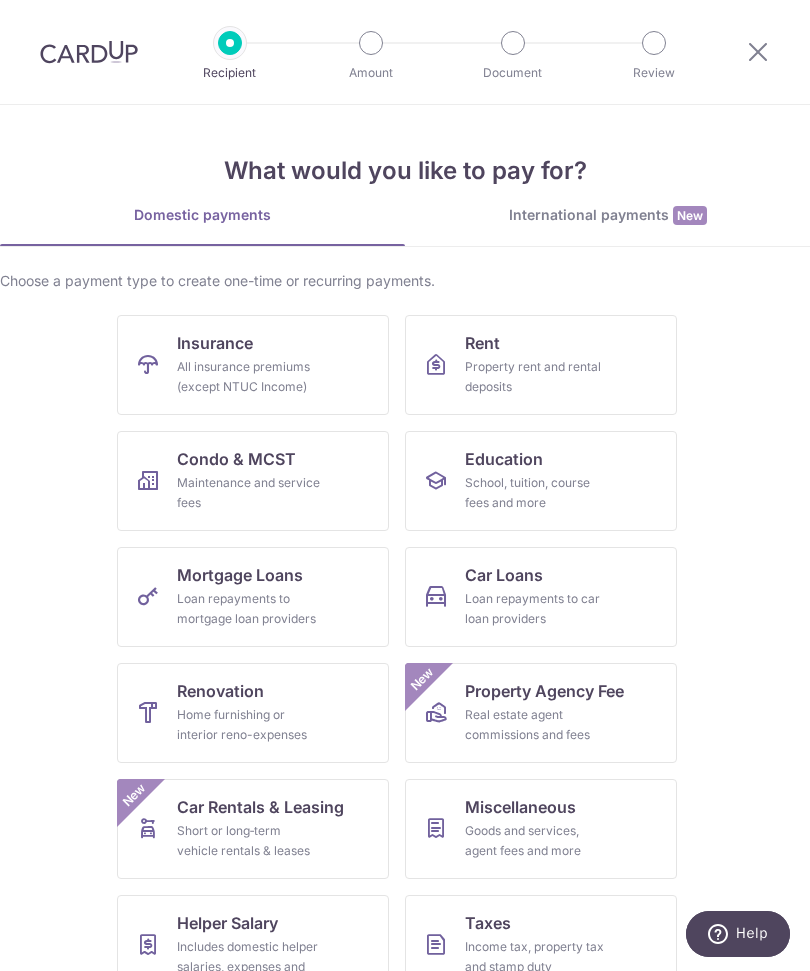 click on "All insurance premiums (except NTUC Income)" at bounding box center (249, 377) 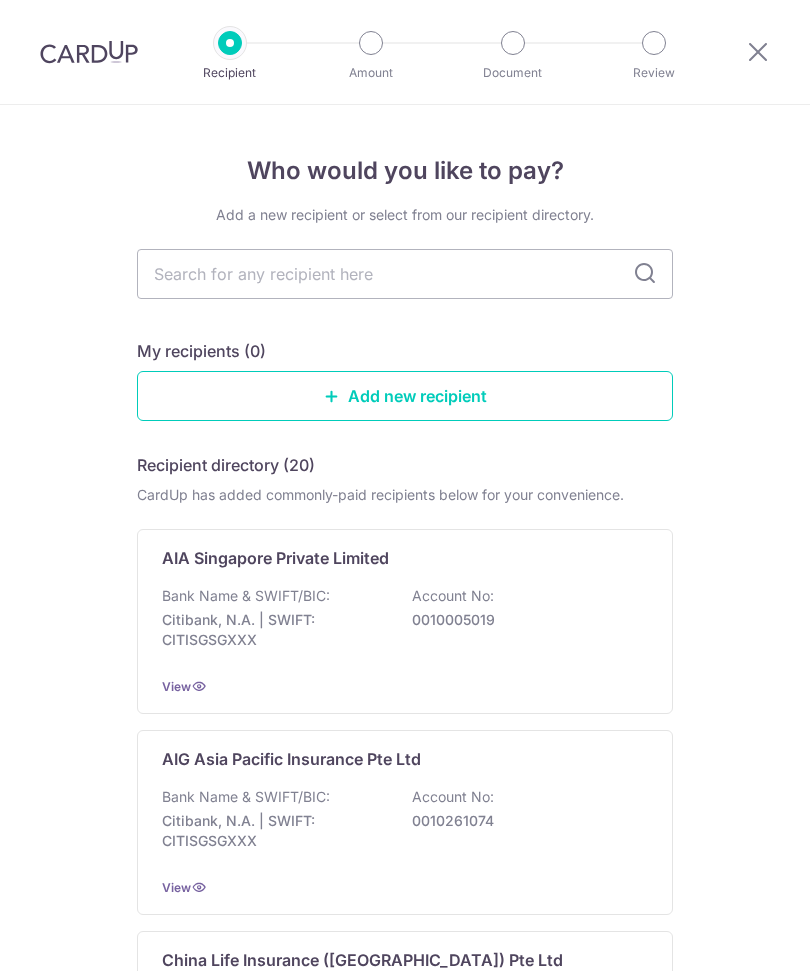 scroll, scrollTop: 0, scrollLeft: 0, axis: both 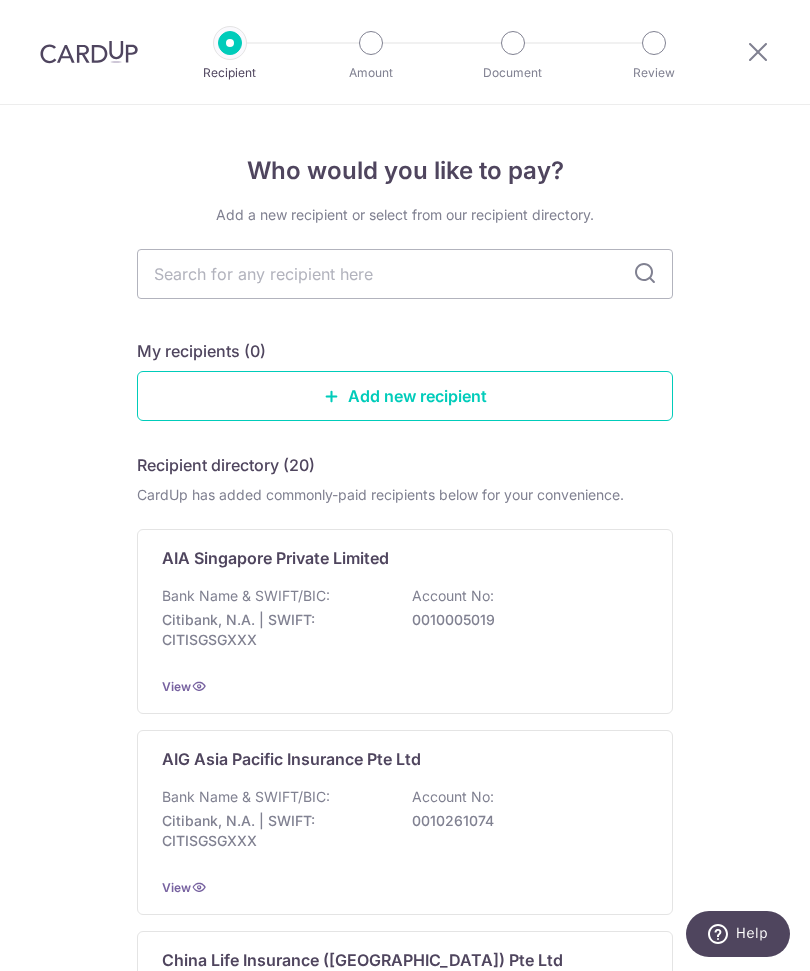 click at bounding box center (405, 274) 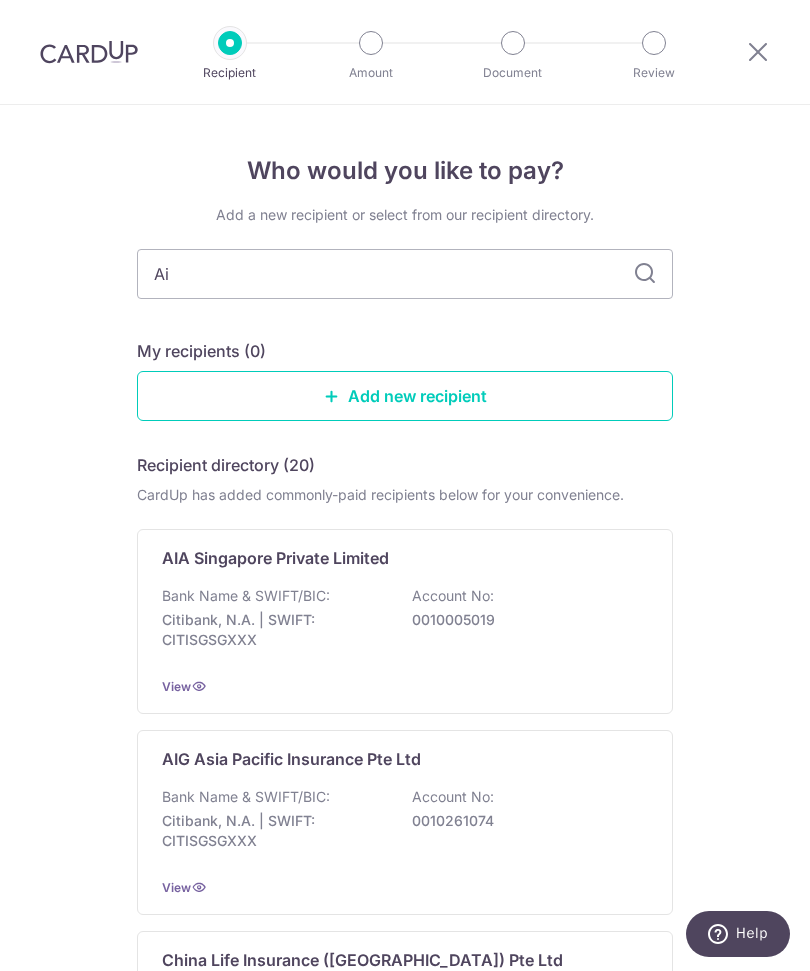 type on "Aia" 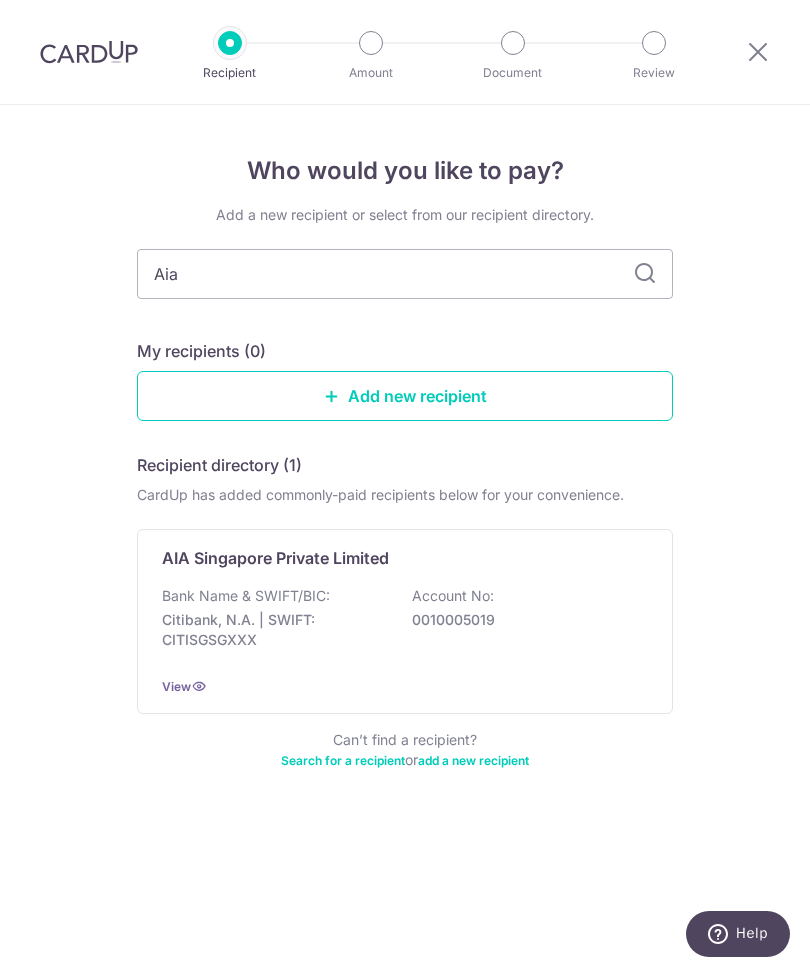 scroll, scrollTop: 0, scrollLeft: 0, axis: both 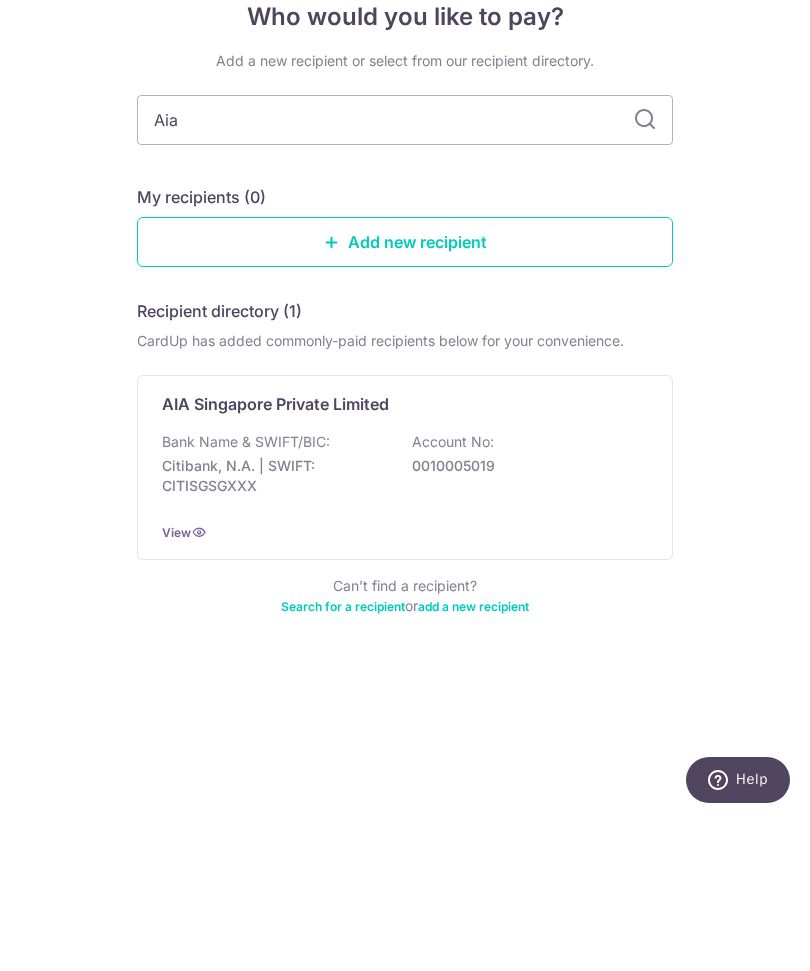 click on "Citibank, N.A. | SWIFT: CITISGSGXXX" at bounding box center (274, 630) 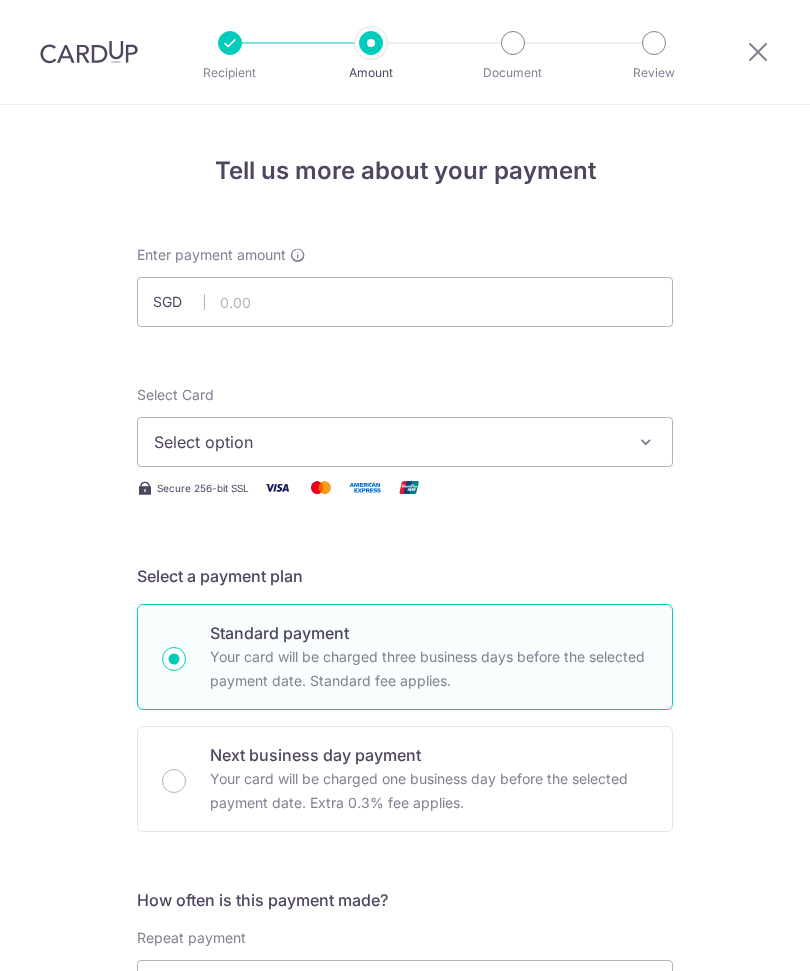 scroll, scrollTop: 0, scrollLeft: 0, axis: both 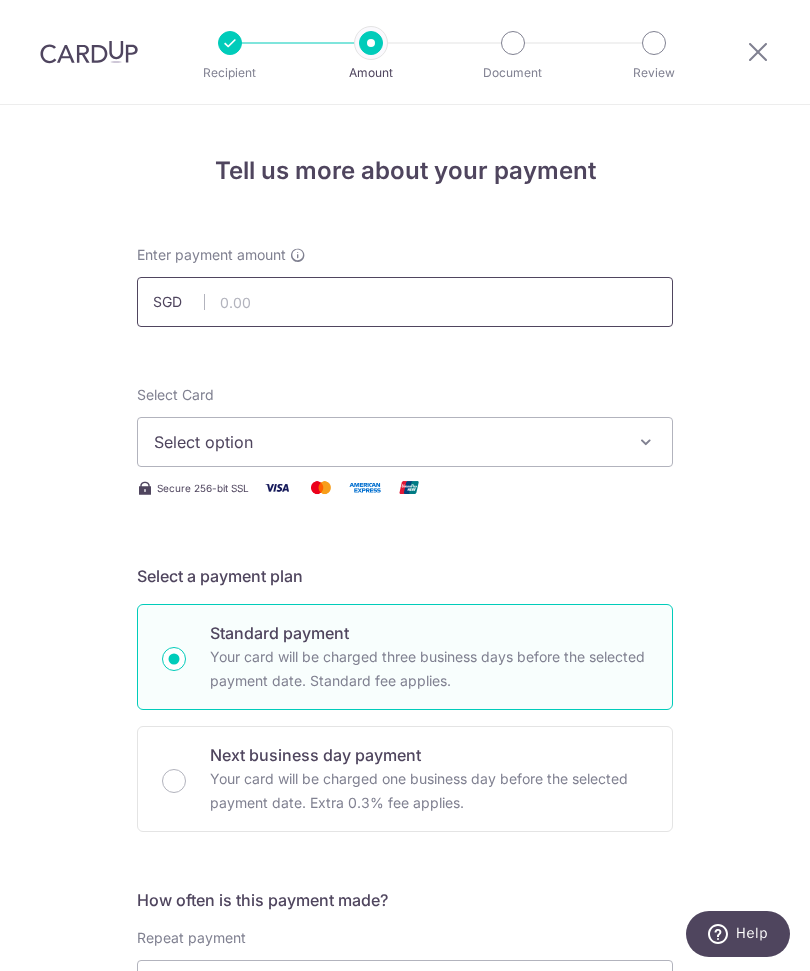click at bounding box center (405, 302) 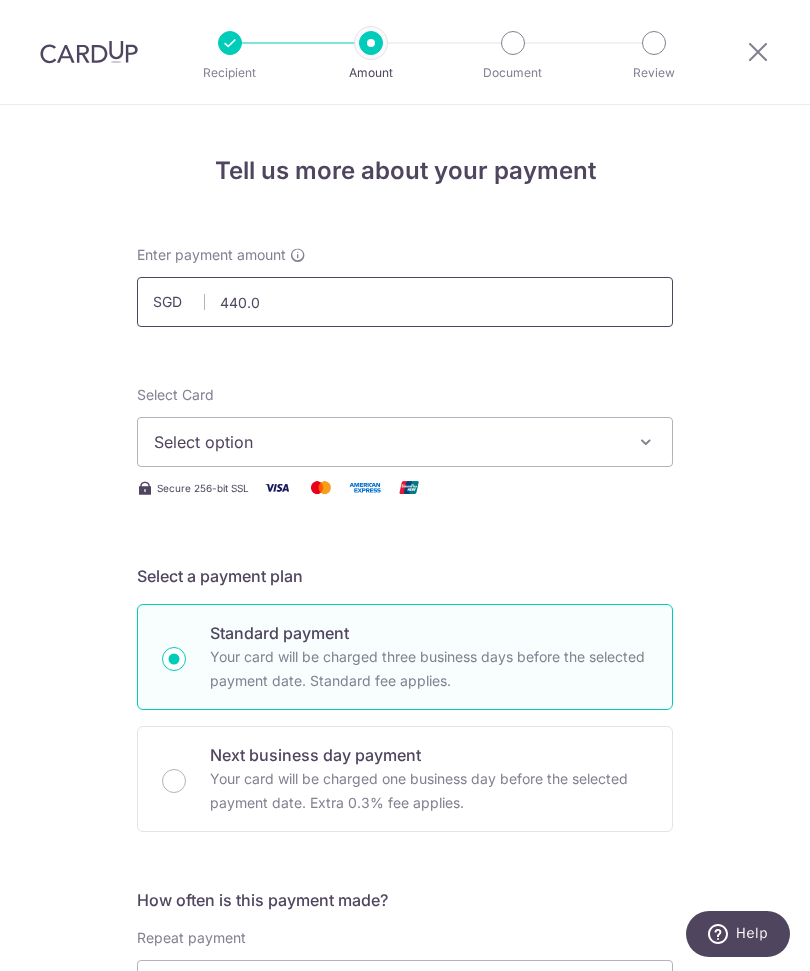 type on "440.06" 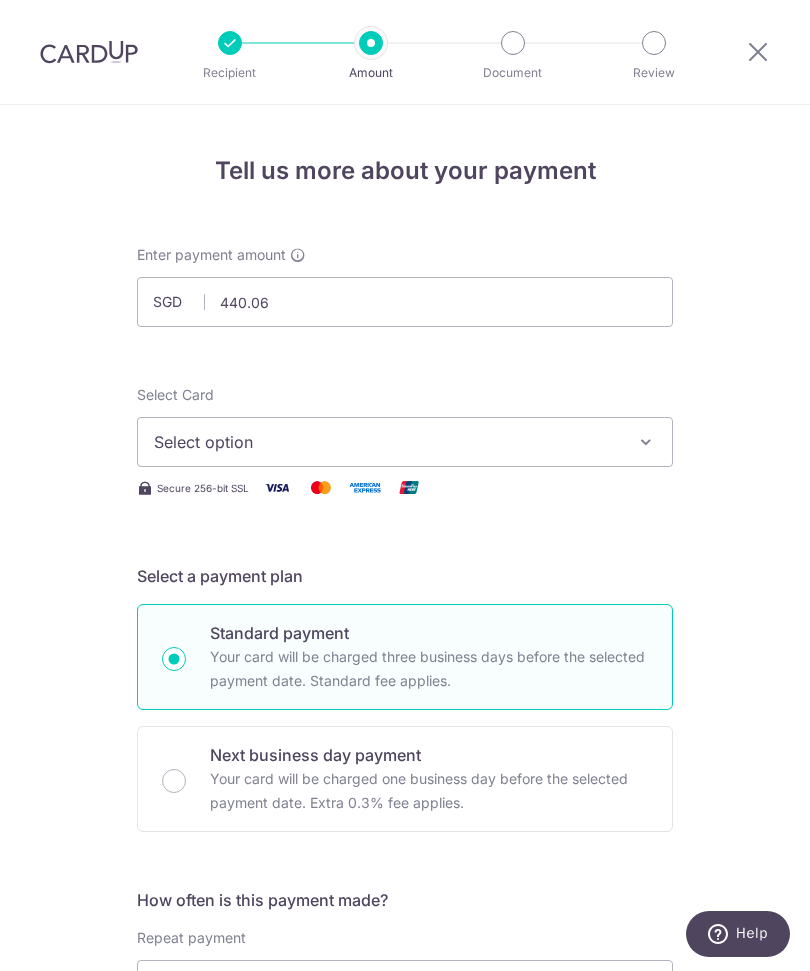 click on "Select option" at bounding box center (387, 442) 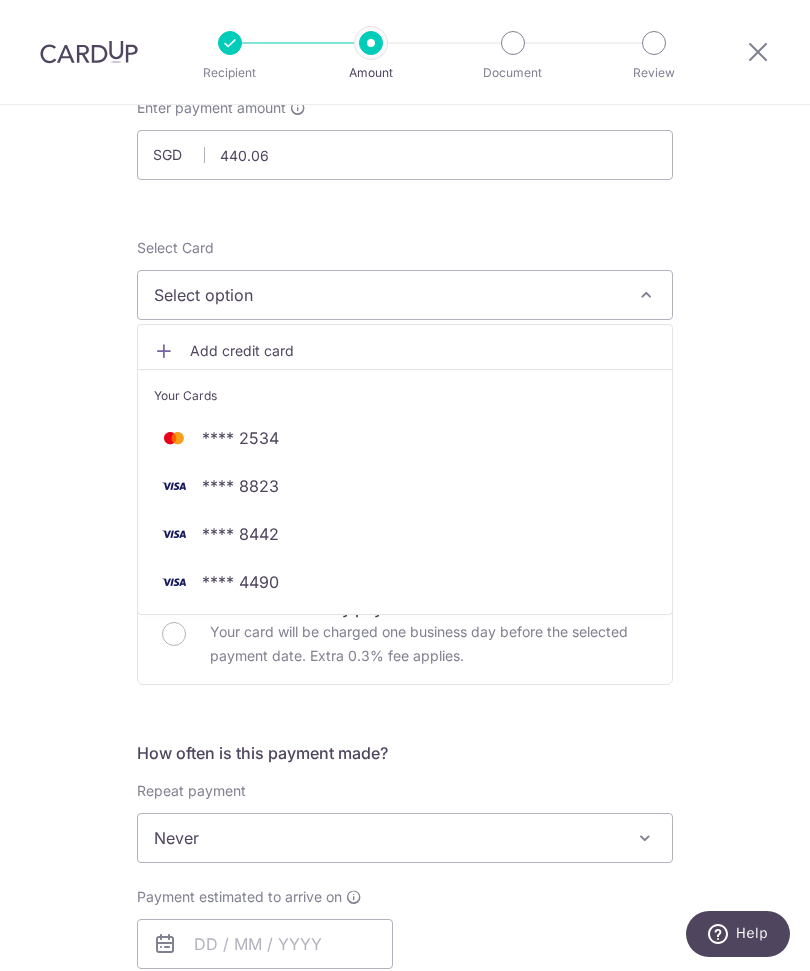 scroll, scrollTop: 152, scrollLeft: 0, axis: vertical 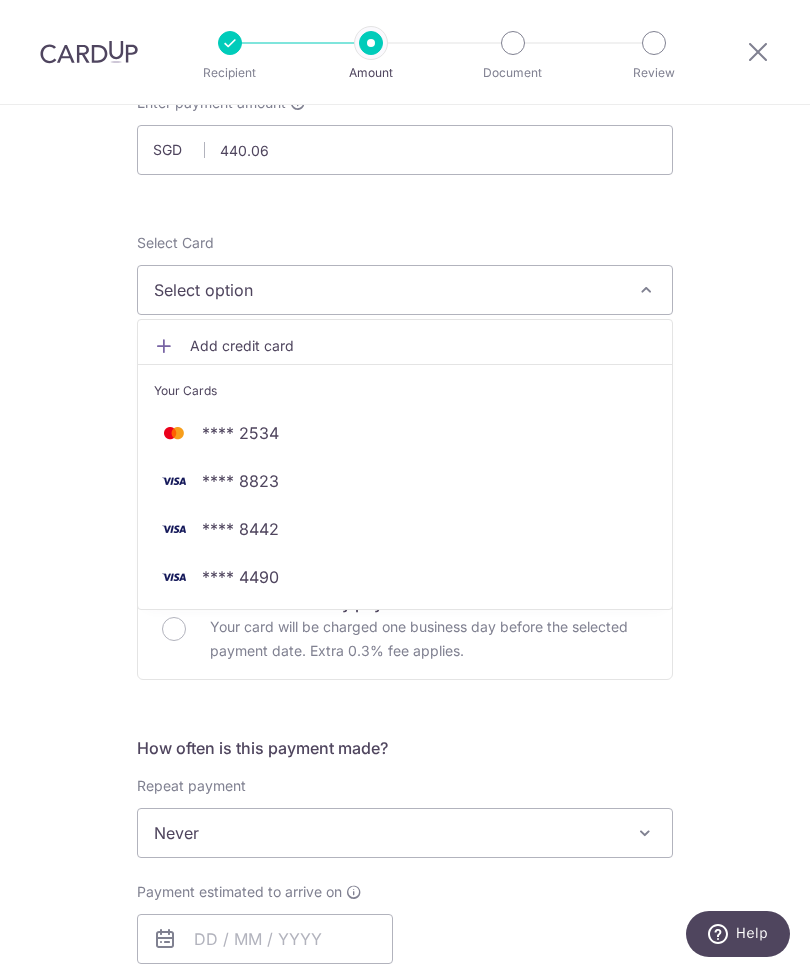click on "**** 8442" at bounding box center [240, 529] 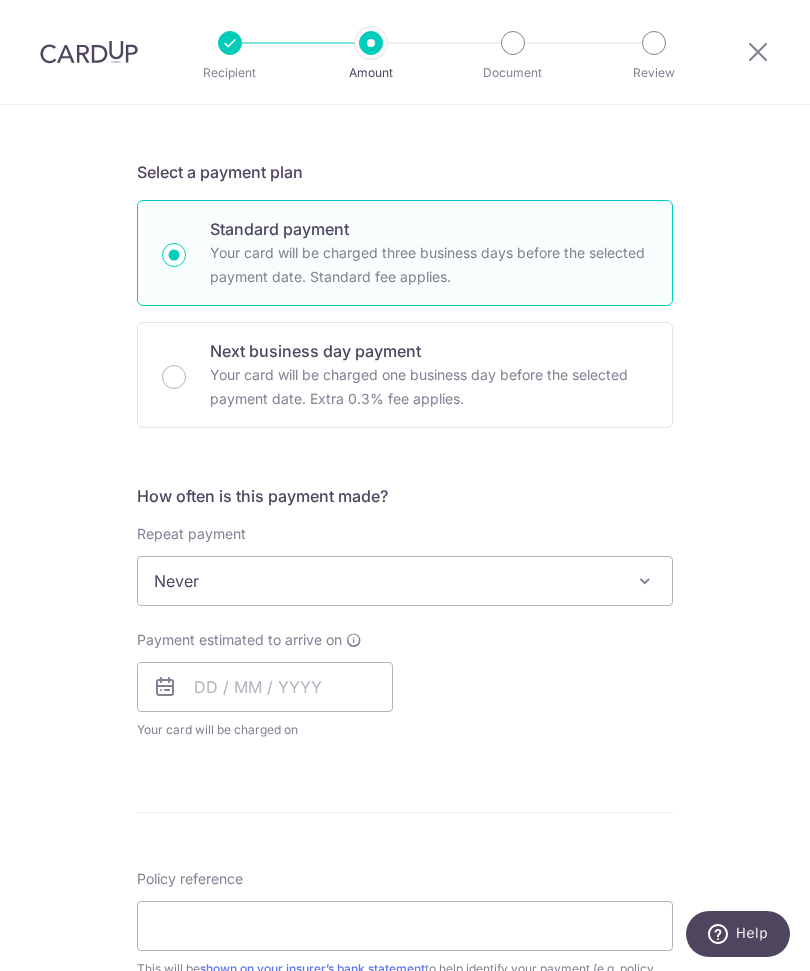 scroll, scrollTop: 405, scrollLeft: 0, axis: vertical 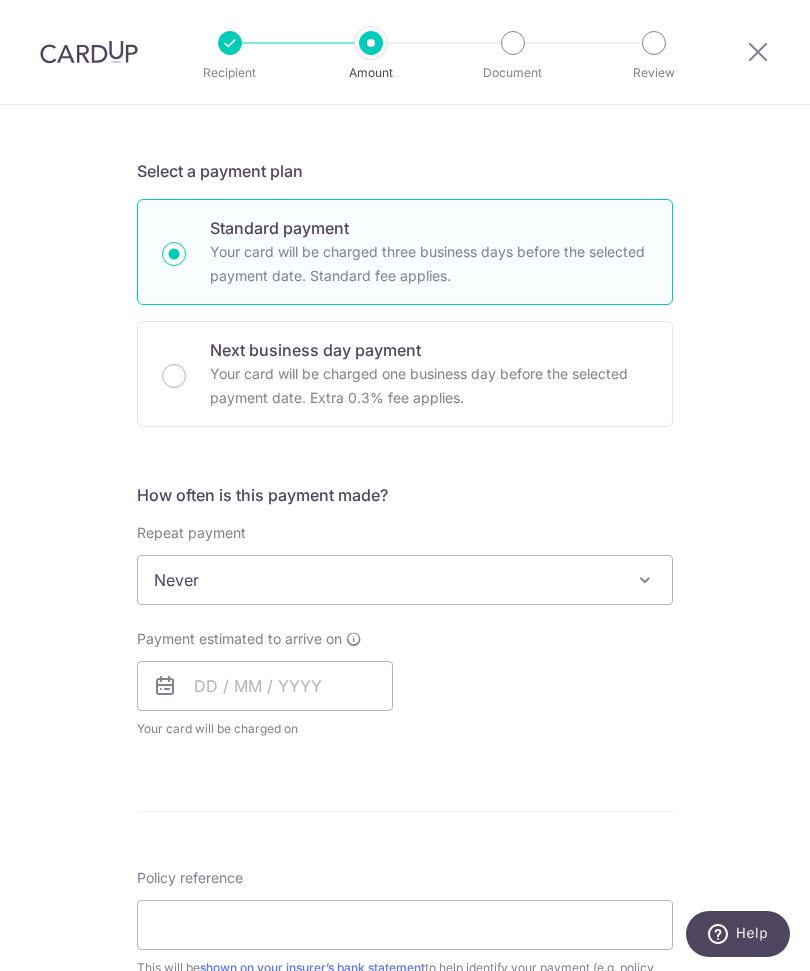 click on "Never" at bounding box center (405, 580) 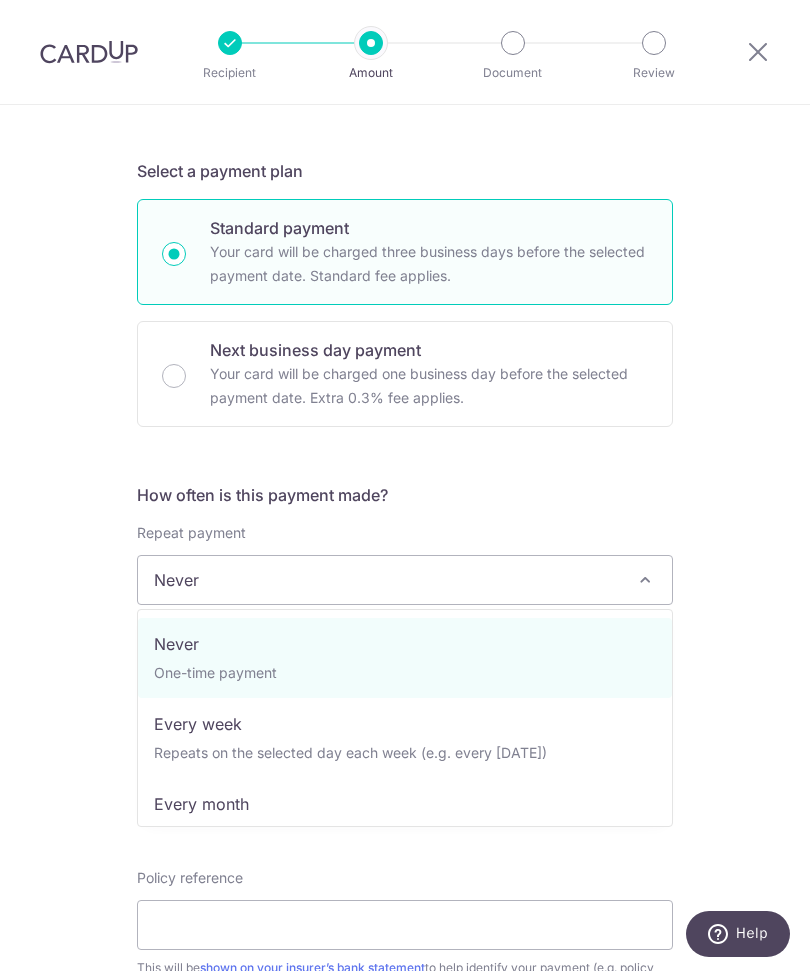 scroll, scrollTop: 405, scrollLeft: 0, axis: vertical 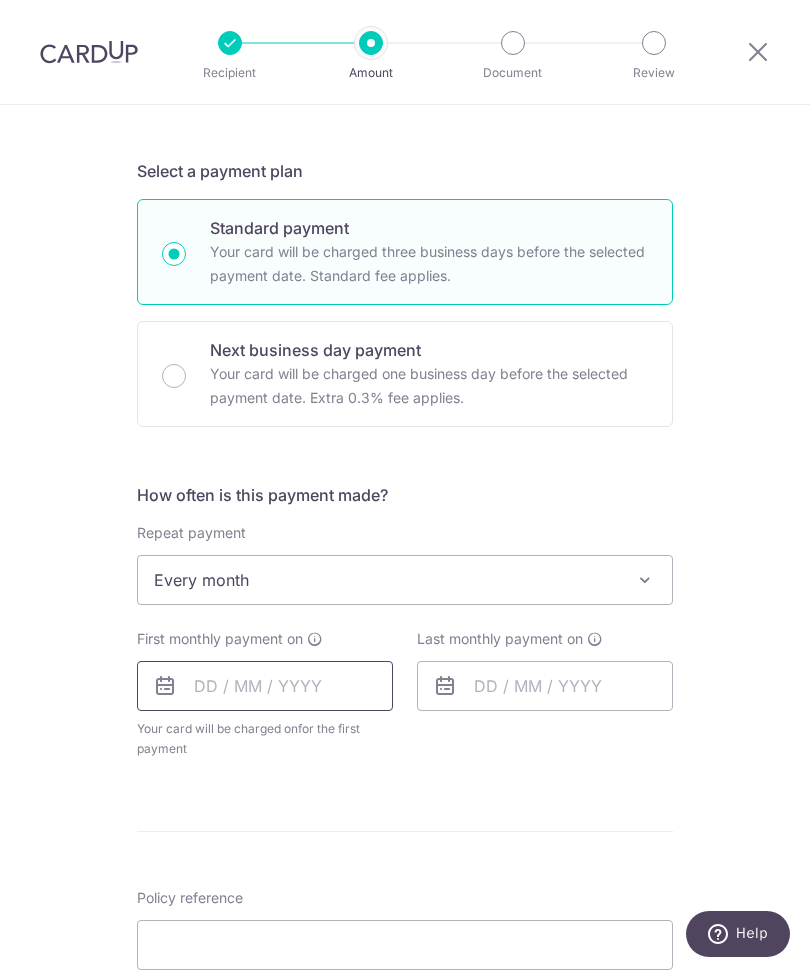 click at bounding box center [265, 686] 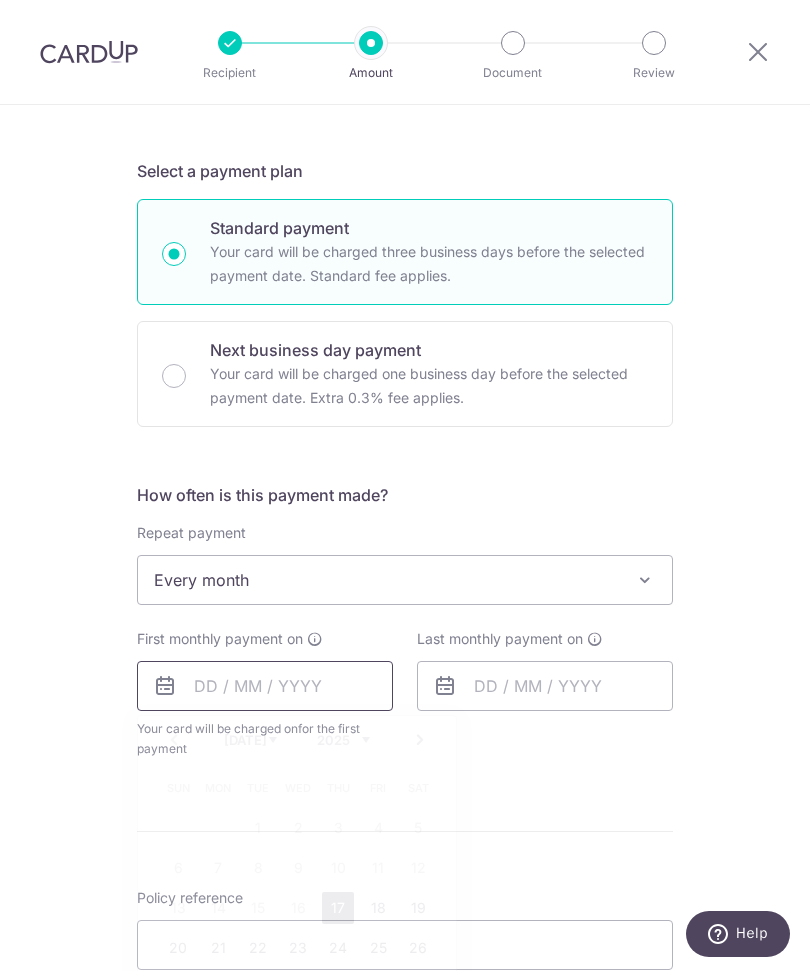 scroll, scrollTop: 40, scrollLeft: 0, axis: vertical 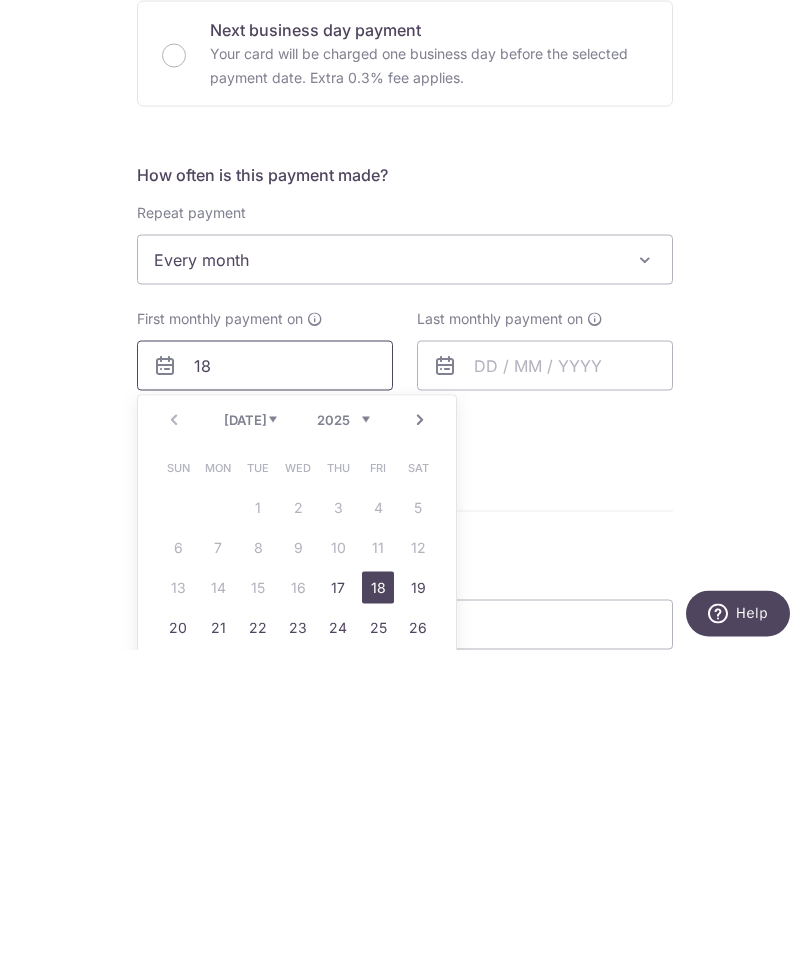 type on "18" 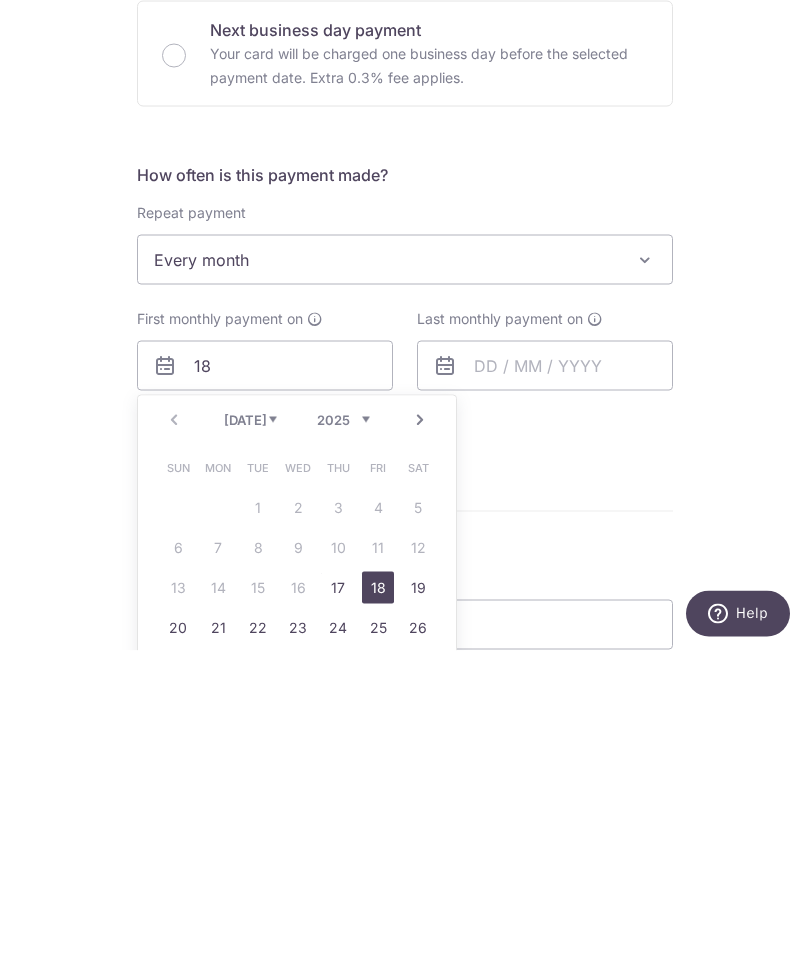 scroll, scrollTop: 67, scrollLeft: 0, axis: vertical 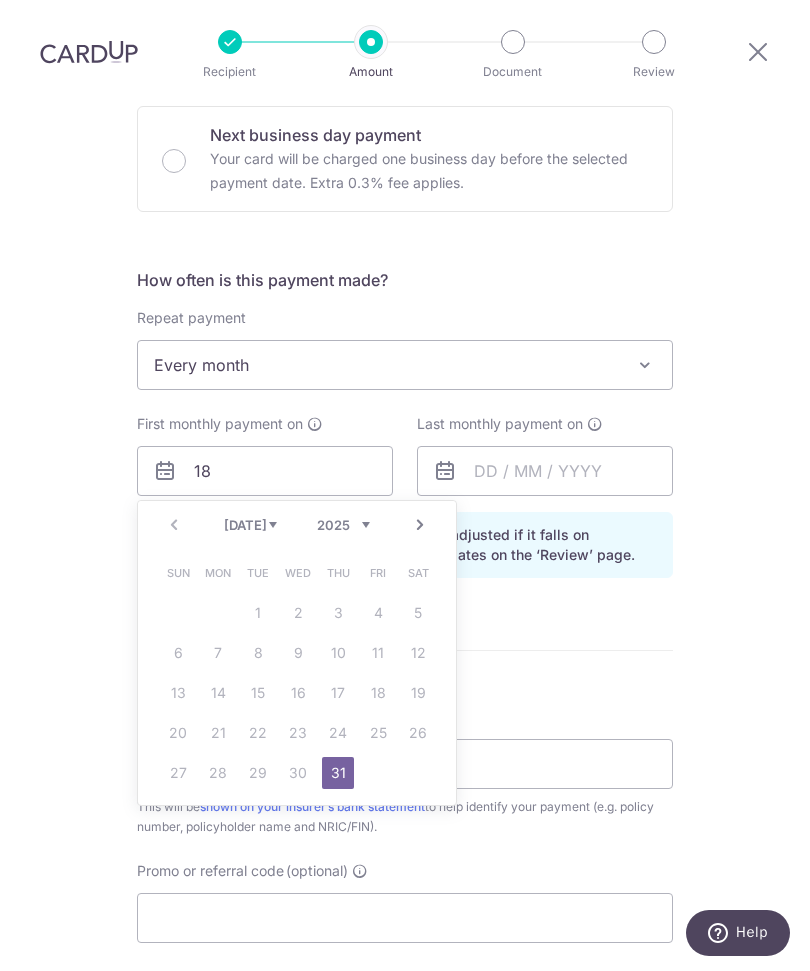 click on "Sun Mon Tue Wed Thu Fri Sat     1 2 3 4 5 6 7 8 9 10 11 12 13 14 15 16 17 18 19 20 21 22 23 24 25 26 27 28 29 30 31" at bounding box center (298, 674) 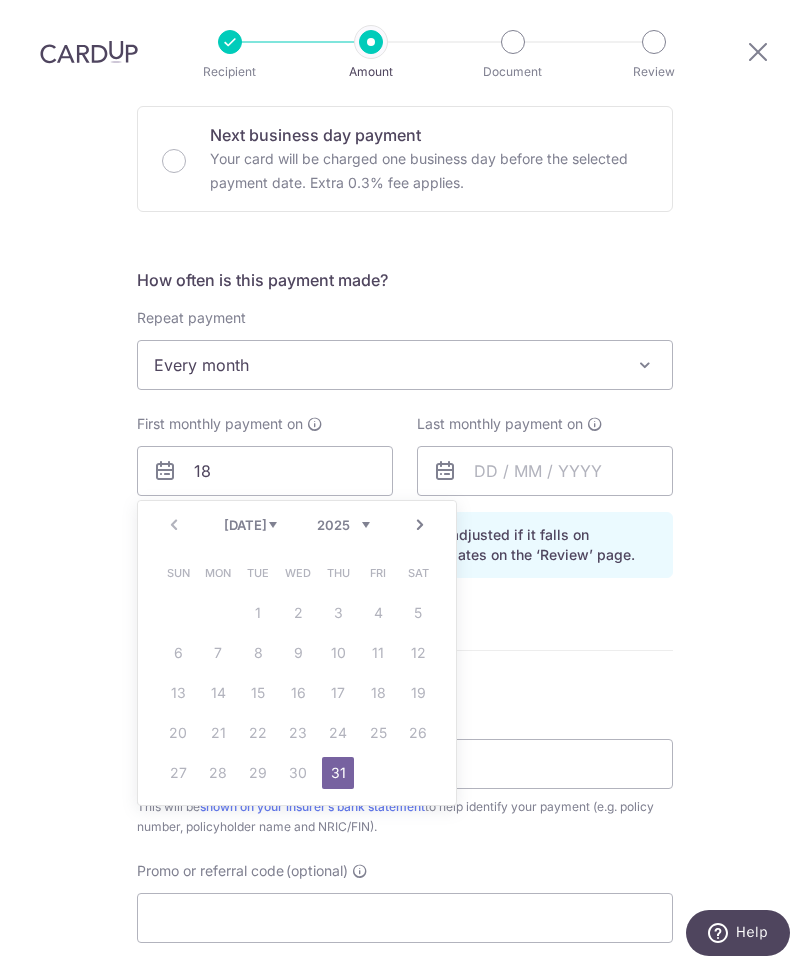 click on "Sun Mon Tue Wed Thu Fri Sat     1 2 3 4 5 6 7 8 9 10 11 12 13 14 15 16 17 18 19 20 21 22 23 24 25 26 27 28 29 30 31" at bounding box center (298, 674) 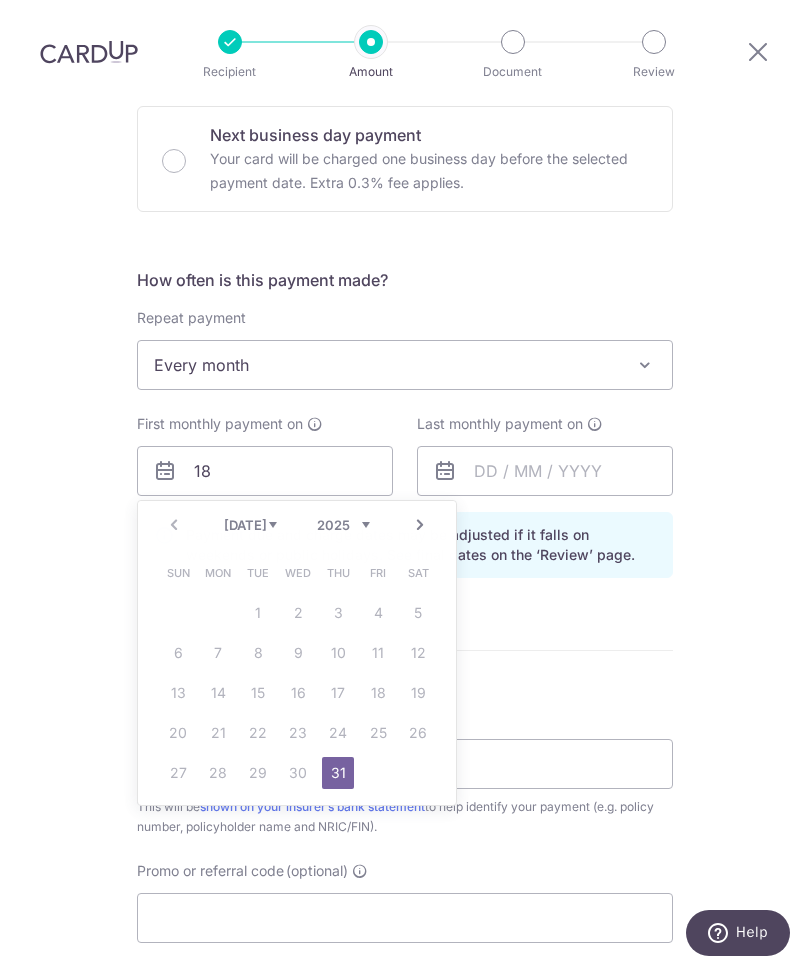 type on "31/07/2025" 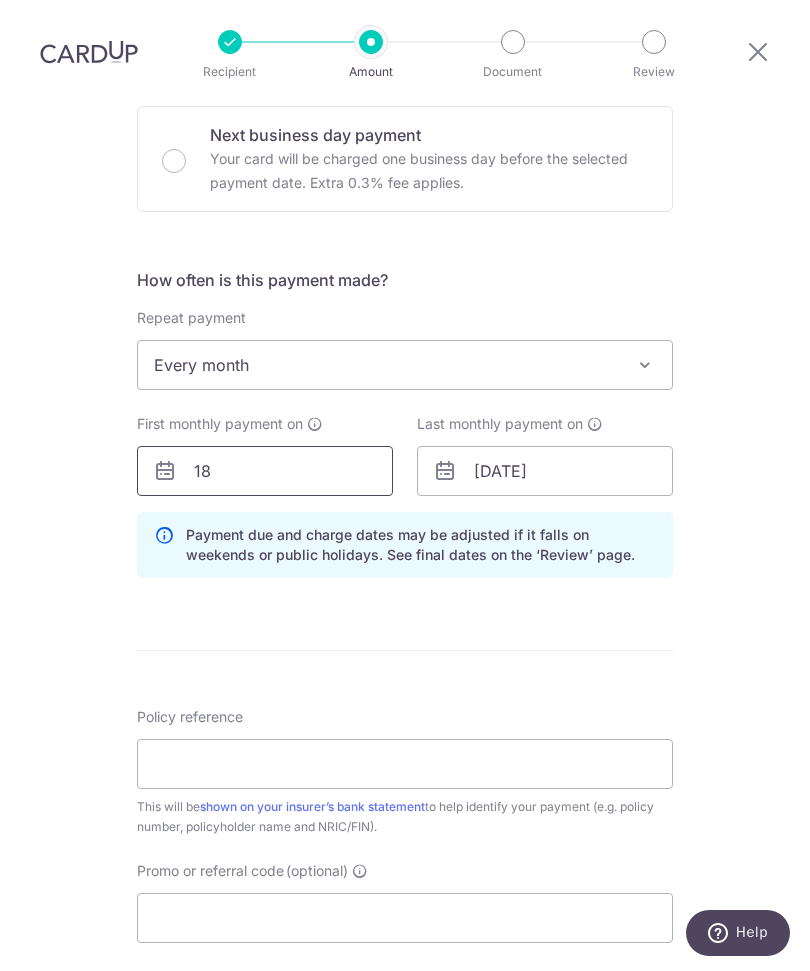 click on "18" at bounding box center [265, 472] 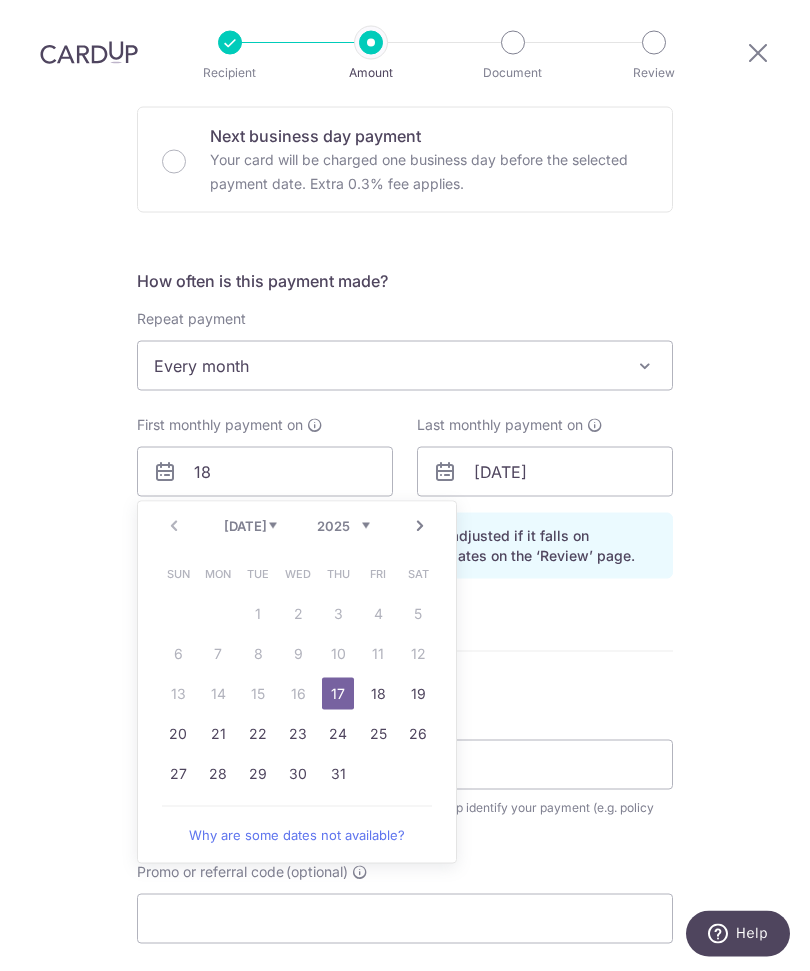 click at bounding box center (165, 472) 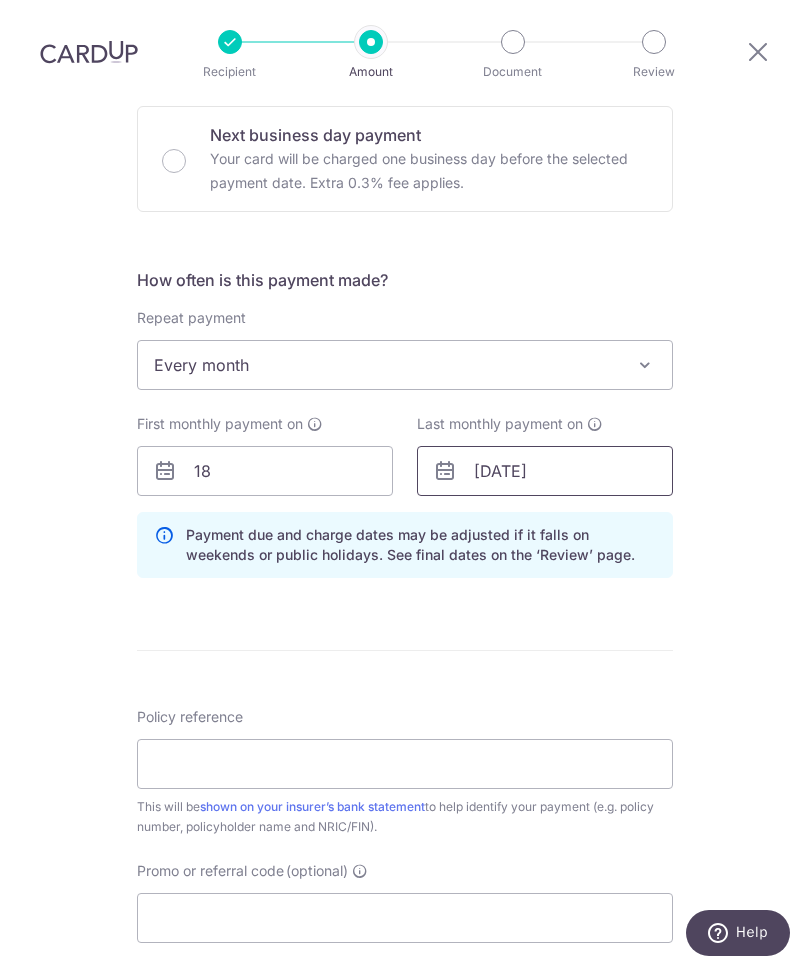 click on "31/07/2025" at bounding box center (545, 472) 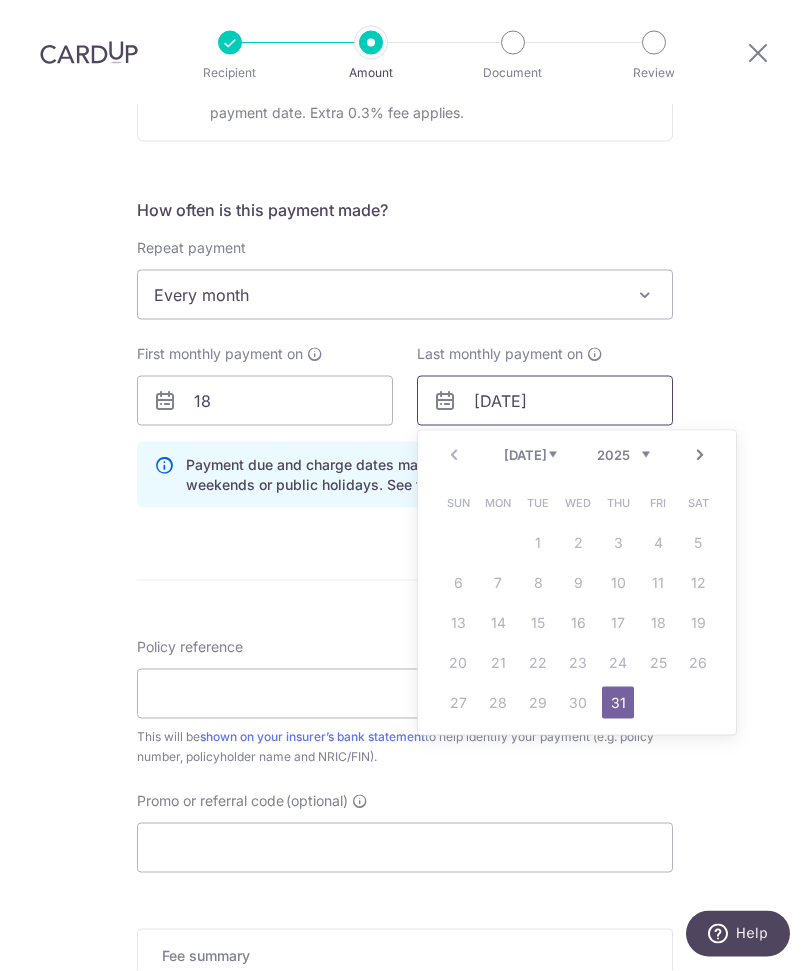 scroll, scrollTop: 762, scrollLeft: 0, axis: vertical 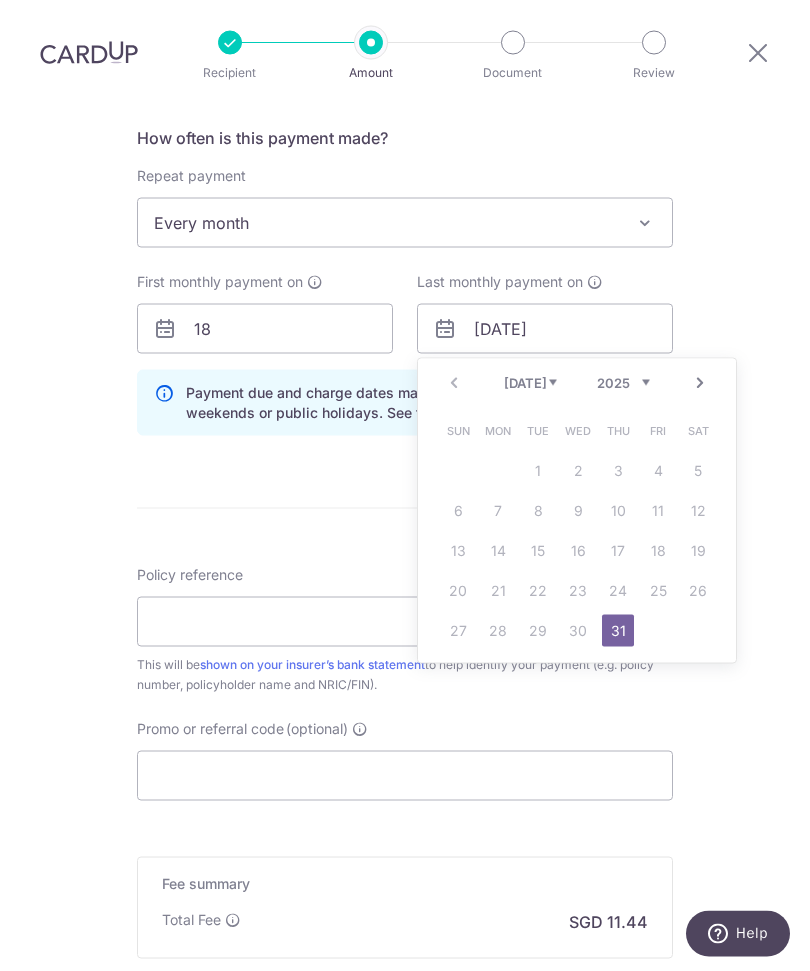 click on "Sun Mon Tue Wed Thu Fri Sat     1 2 3 4 5 6 7 8 9 10 11 12 13 14 15 16 17 18 19 20 21 22 23 24 25 26 27 28 29 30 31" at bounding box center [578, 531] 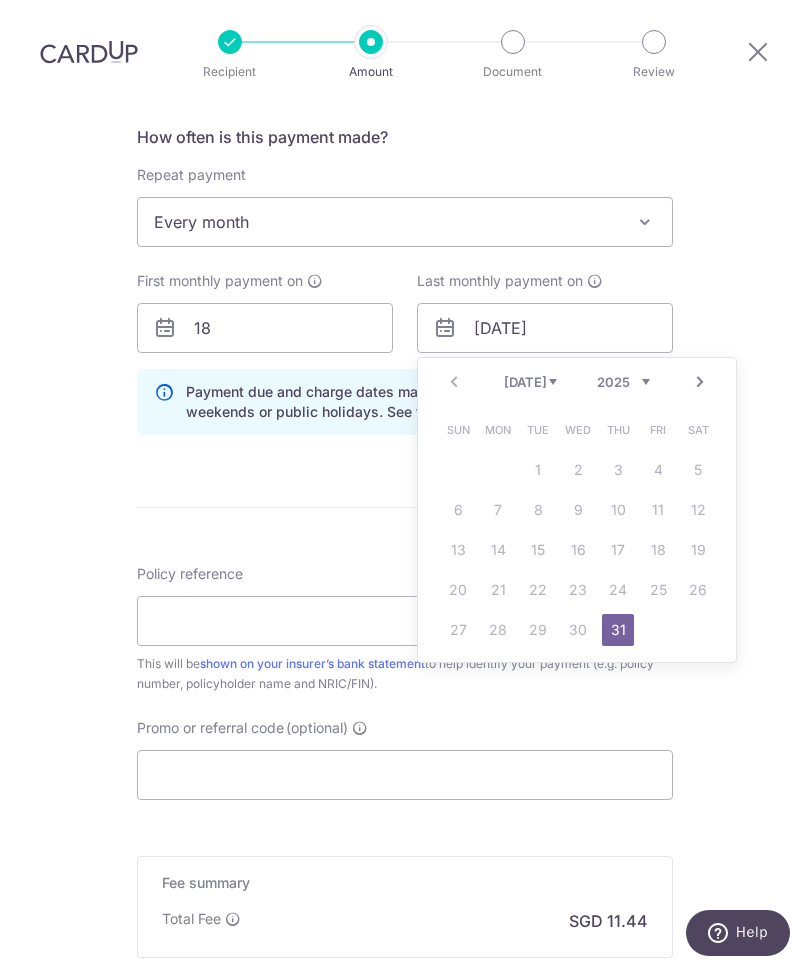 click on "Sun Mon Tue Wed Thu Fri Sat     1 2 3 4 5 6 7 8 9 10 11 12 13 14 15 16 17 18 19 20 21 22 23 24 25 26 27 28 29 30 31" at bounding box center [578, 531] 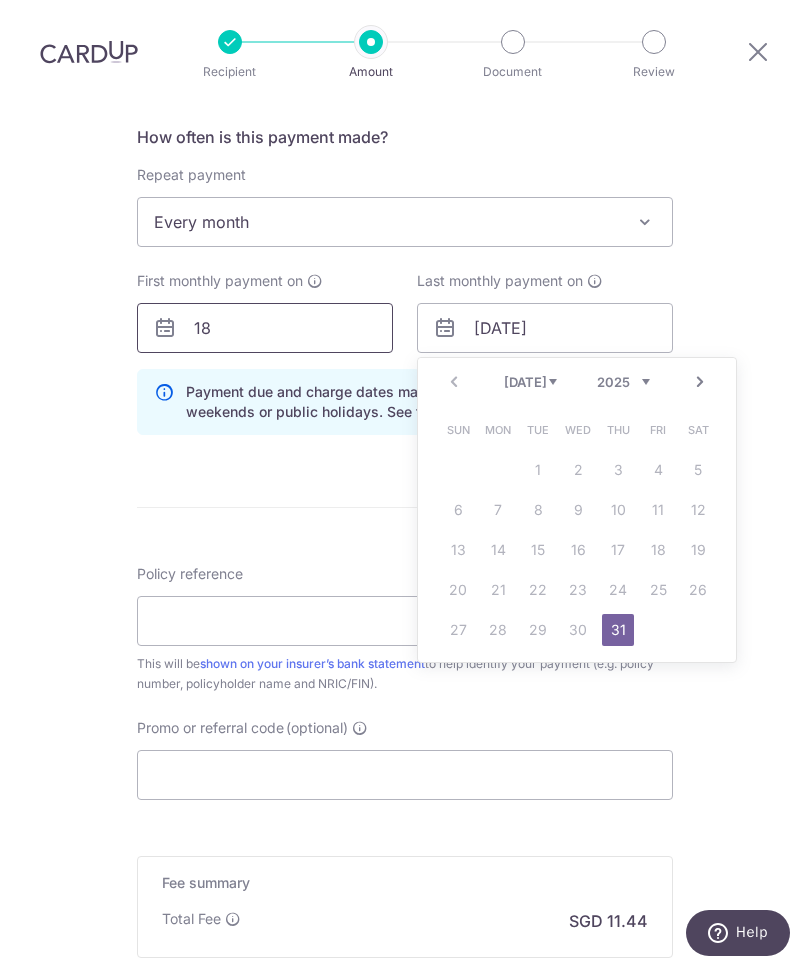 click on "18" at bounding box center [265, 329] 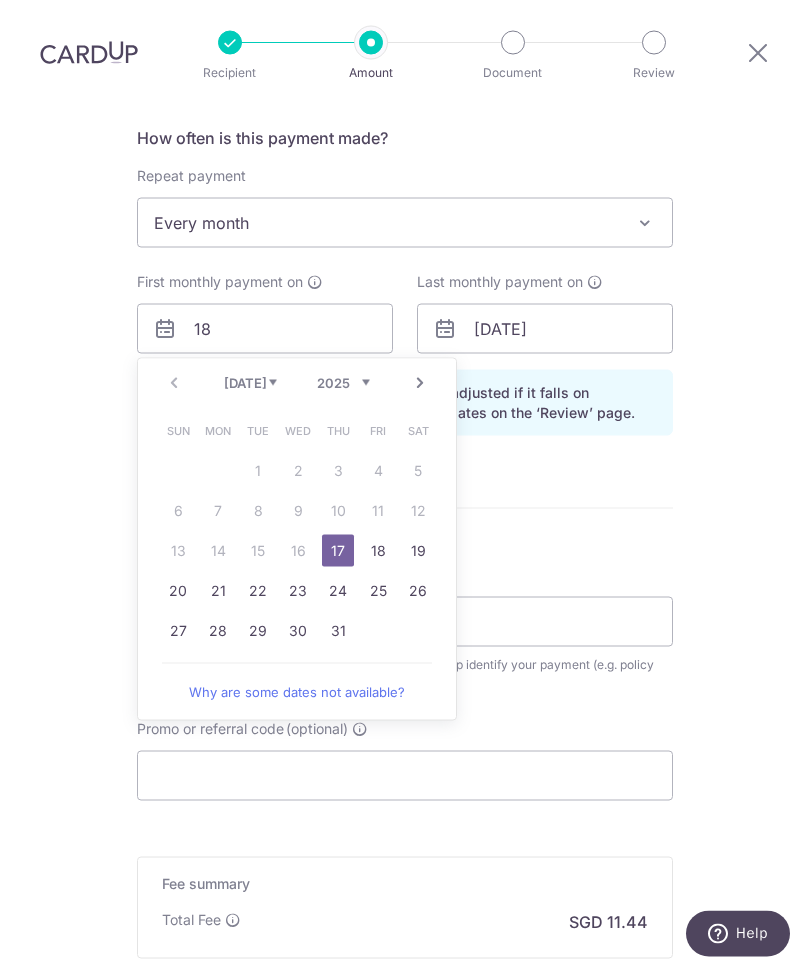 click on "Tell us more about your payment
Enter payment amount
SGD
440.06
440.06
Select Card
**** 8442
Add credit card
Your Cards
**** 2534
**** 8823
**** 8442
**** 4490
Secure 256-bit SSL
Text
New card details
Card" at bounding box center [405, 279] 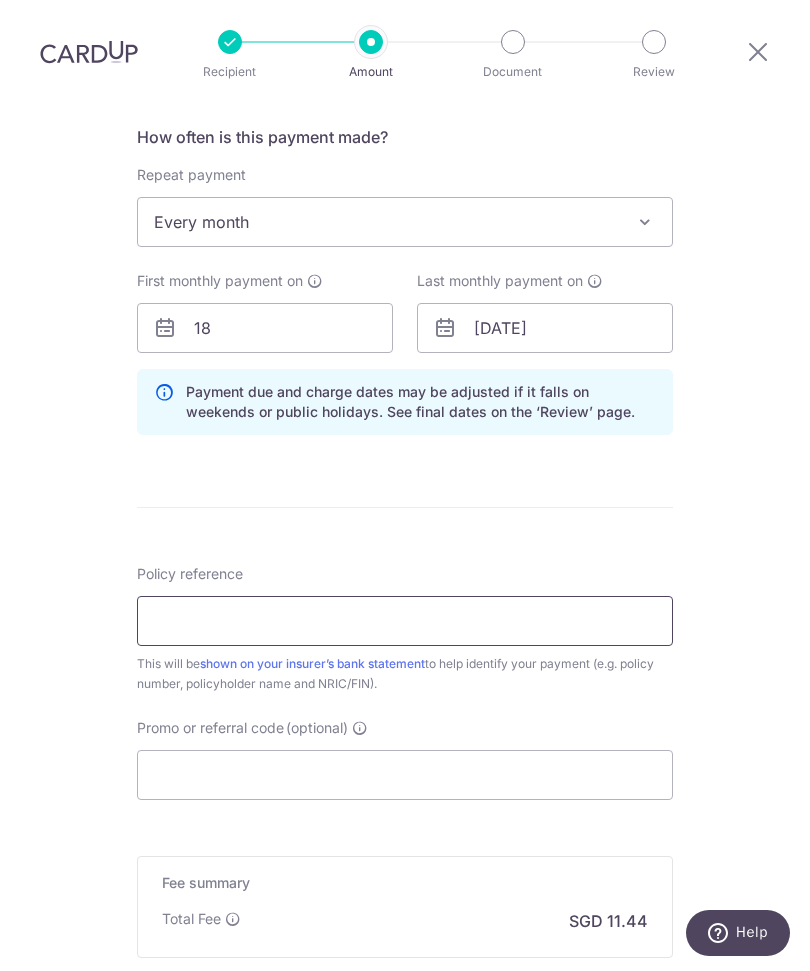 click on "Policy reference" at bounding box center [405, 622] 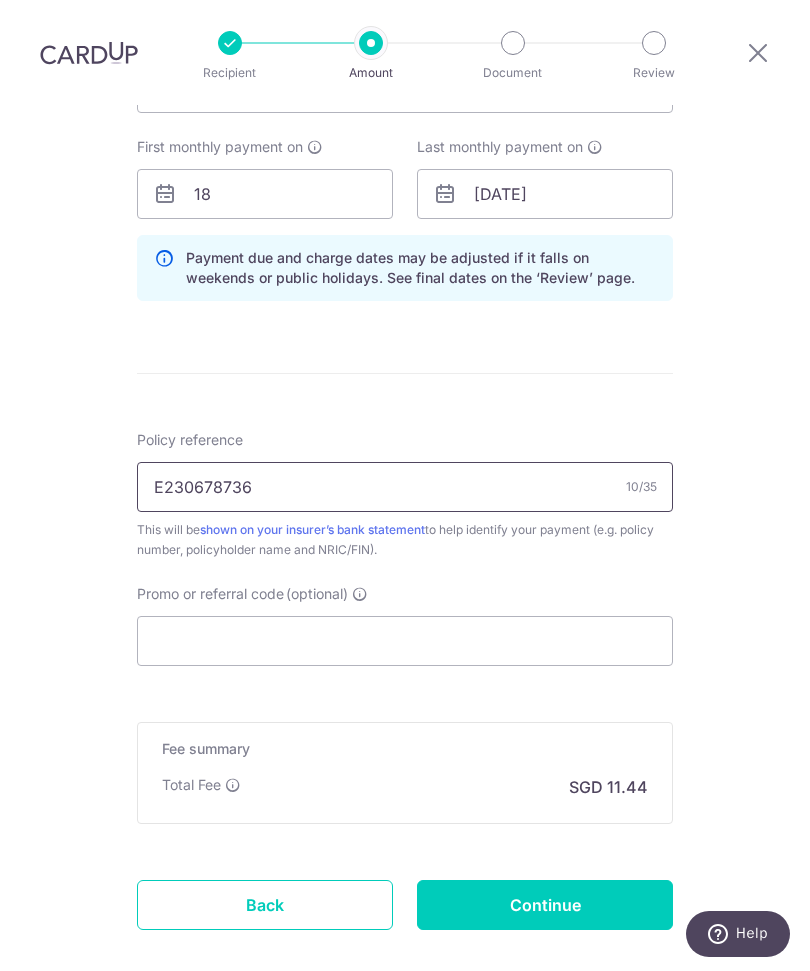 scroll, scrollTop: 901, scrollLeft: 0, axis: vertical 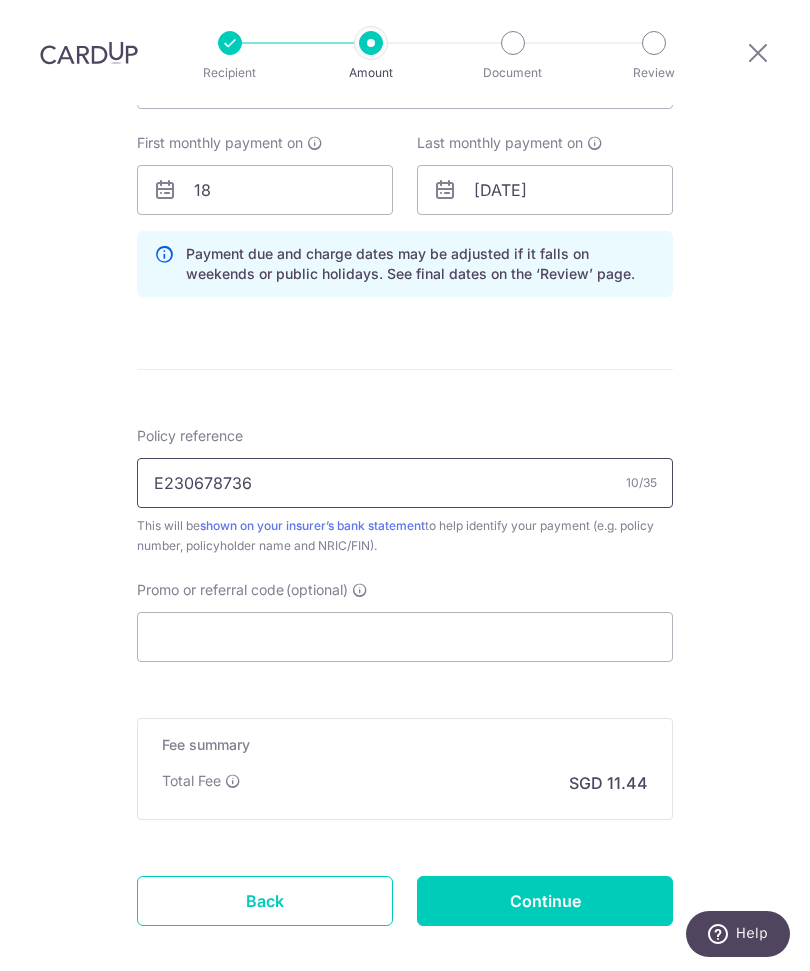 type on "E230678736" 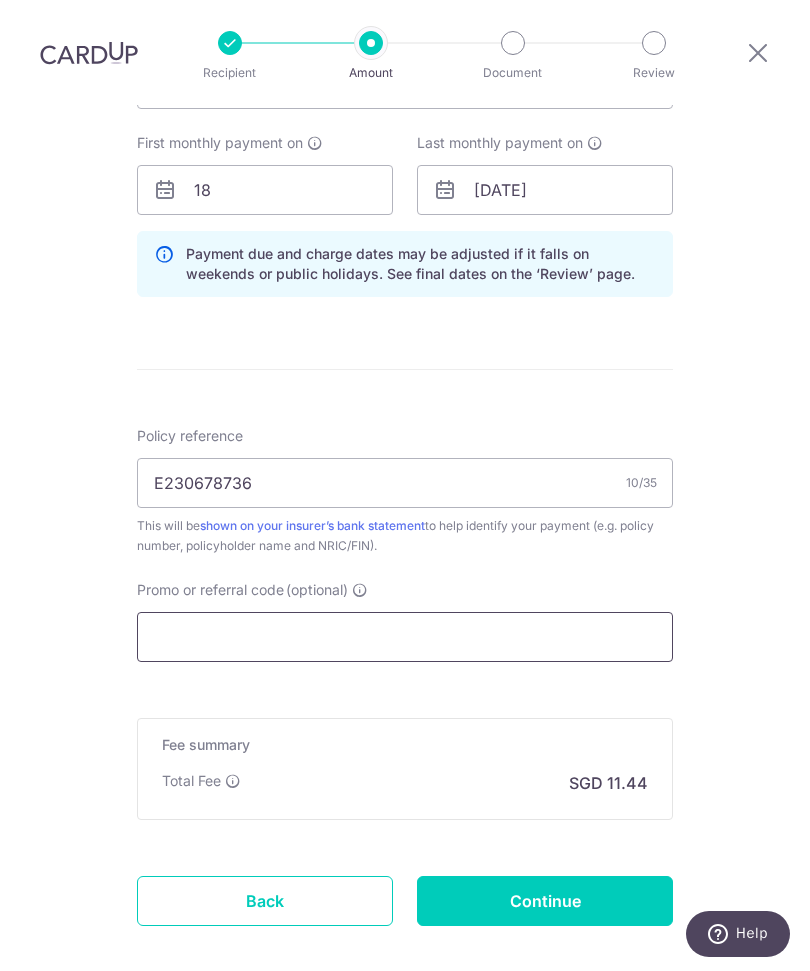 click on "Promo or referral code
(optional)" at bounding box center [405, 637] 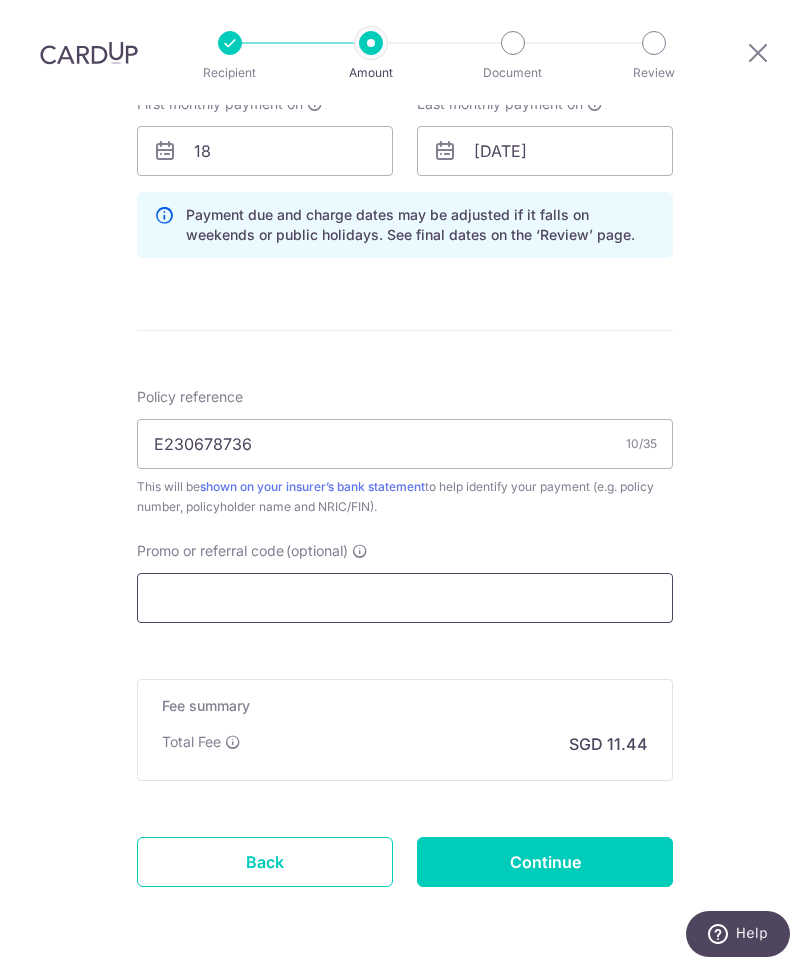 scroll, scrollTop: 939, scrollLeft: 0, axis: vertical 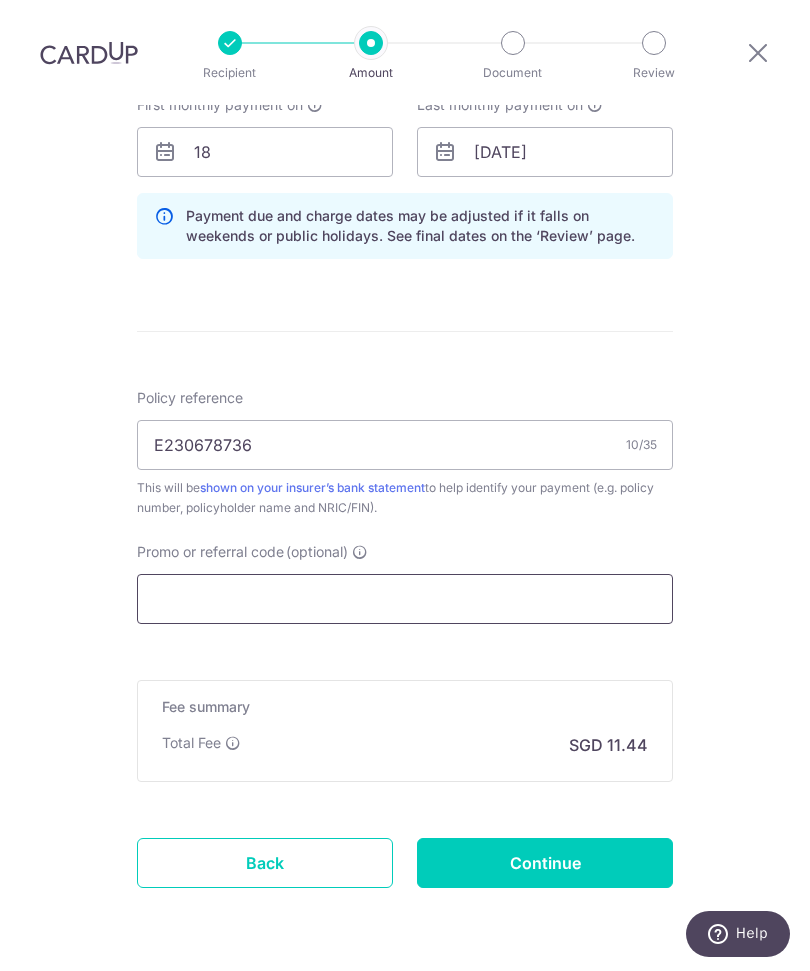 type on "g" 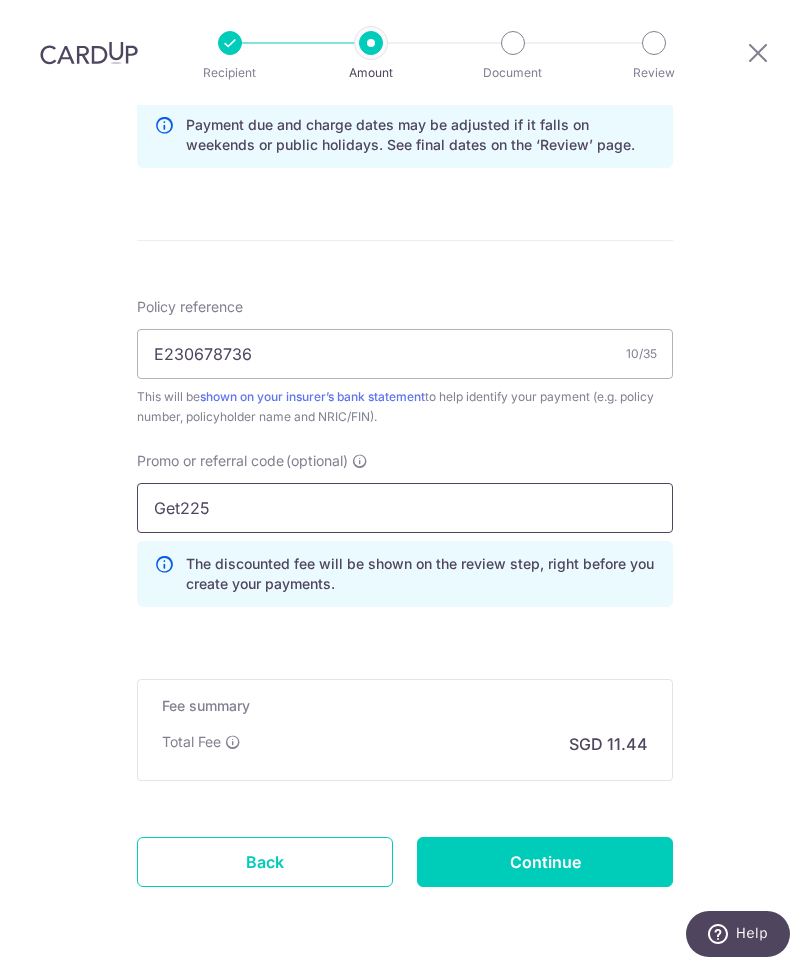 scroll, scrollTop: 1029, scrollLeft: 0, axis: vertical 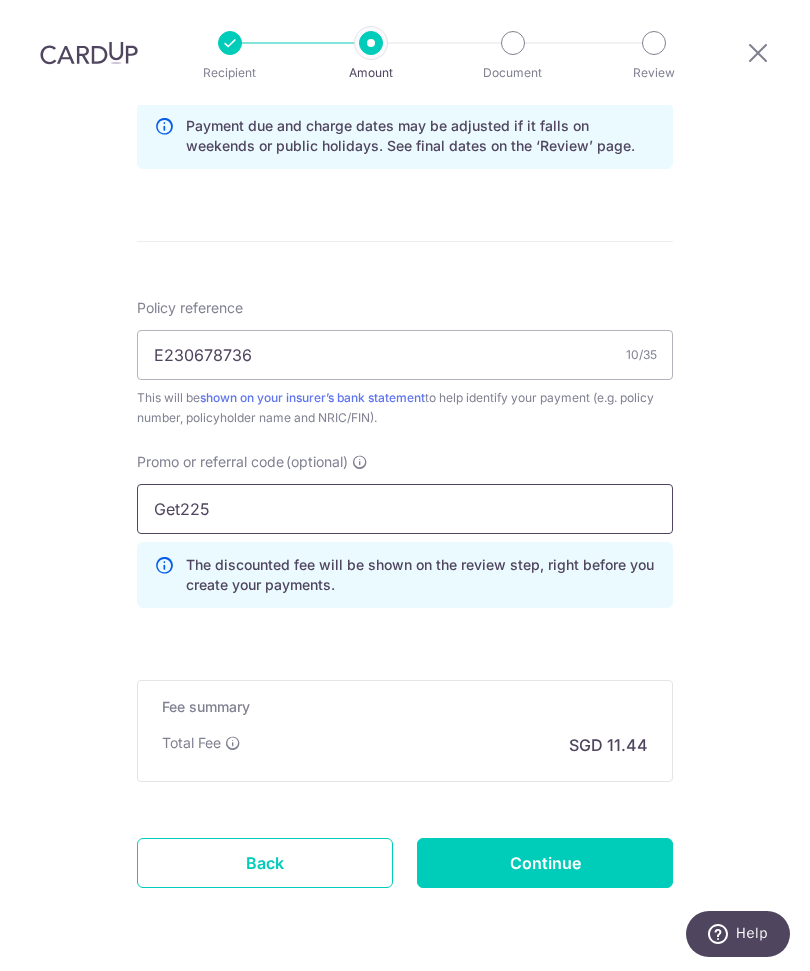 type on "Get225" 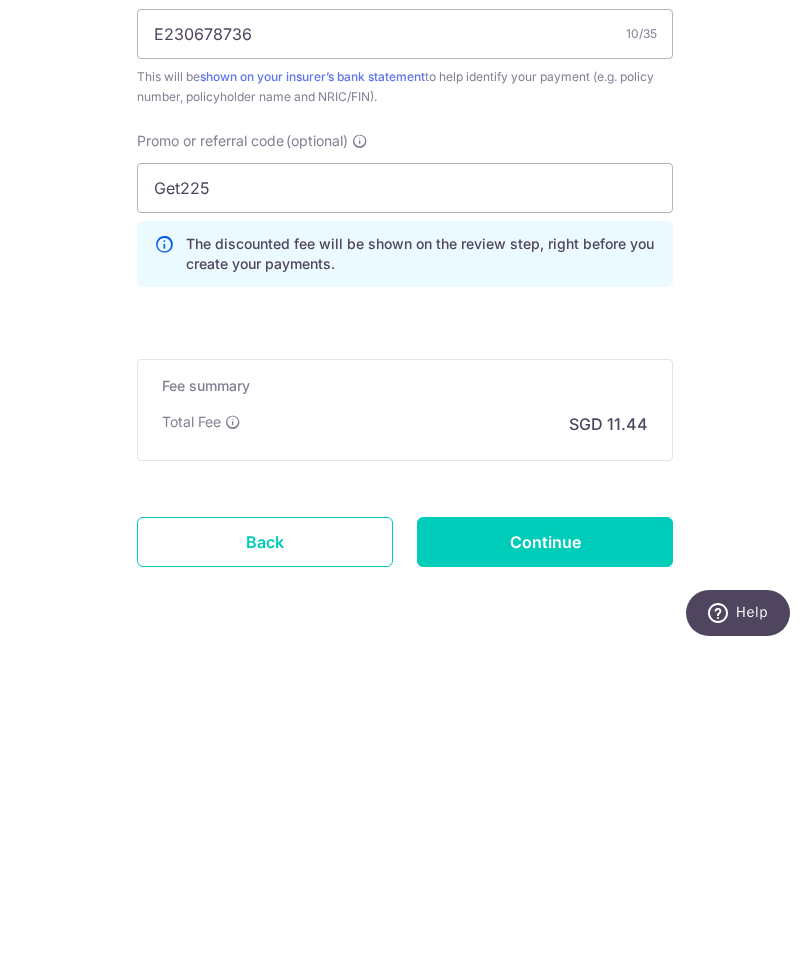 click on "Continue" at bounding box center [545, 863] 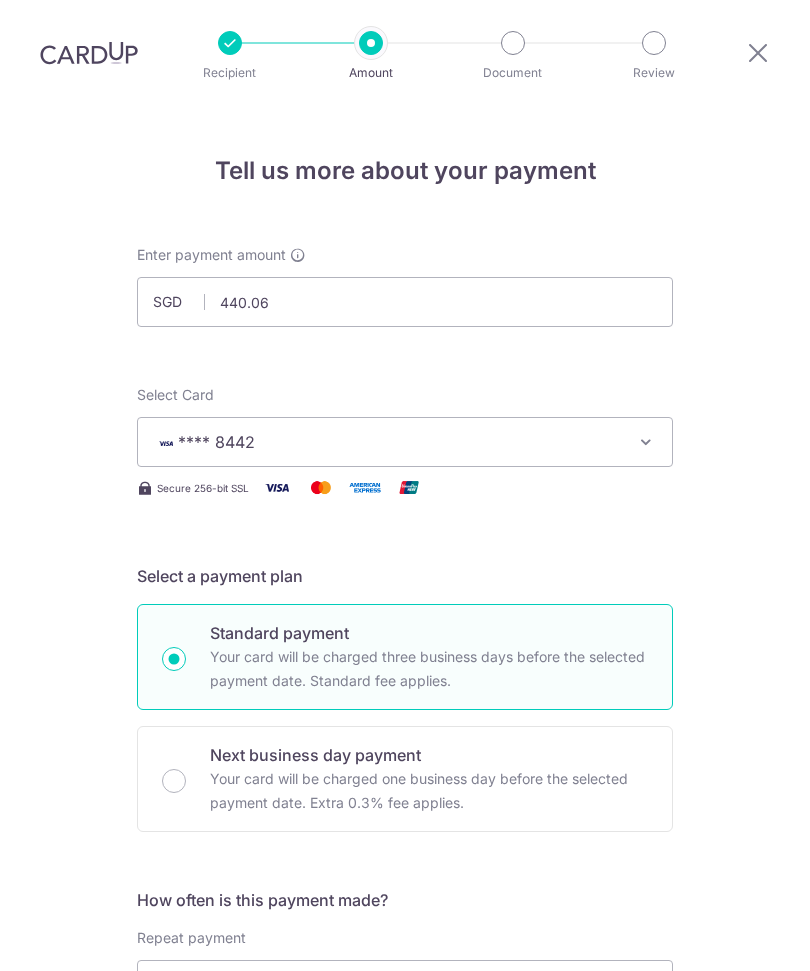 scroll, scrollTop: 67, scrollLeft: 0, axis: vertical 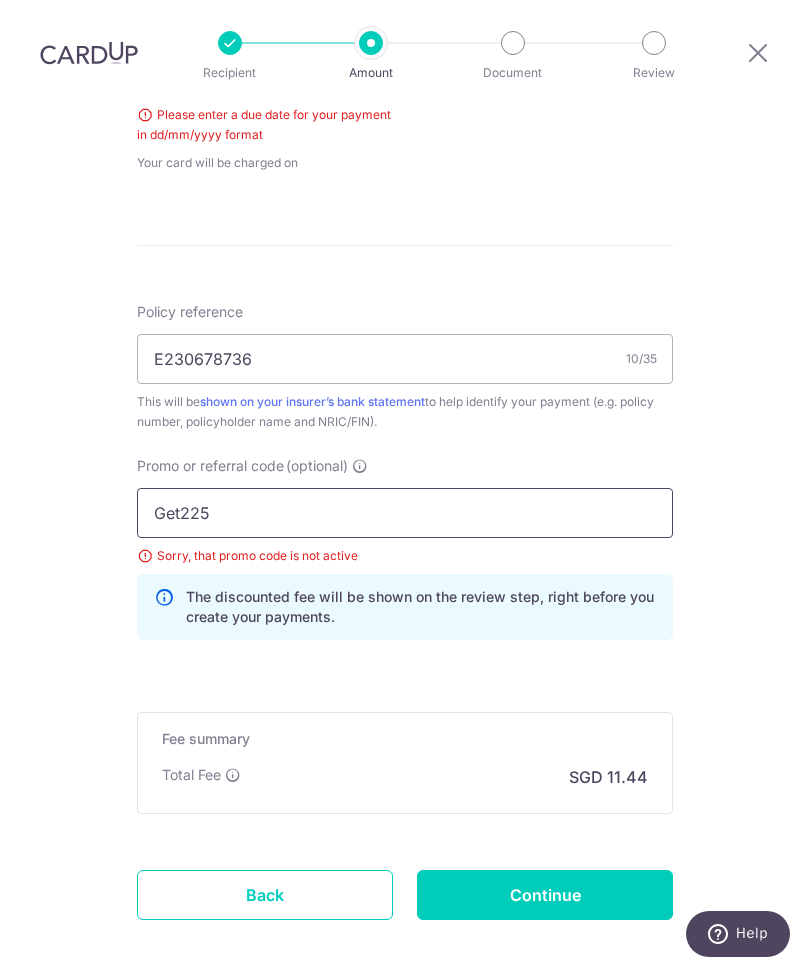 click on "Get225" at bounding box center (405, 513) 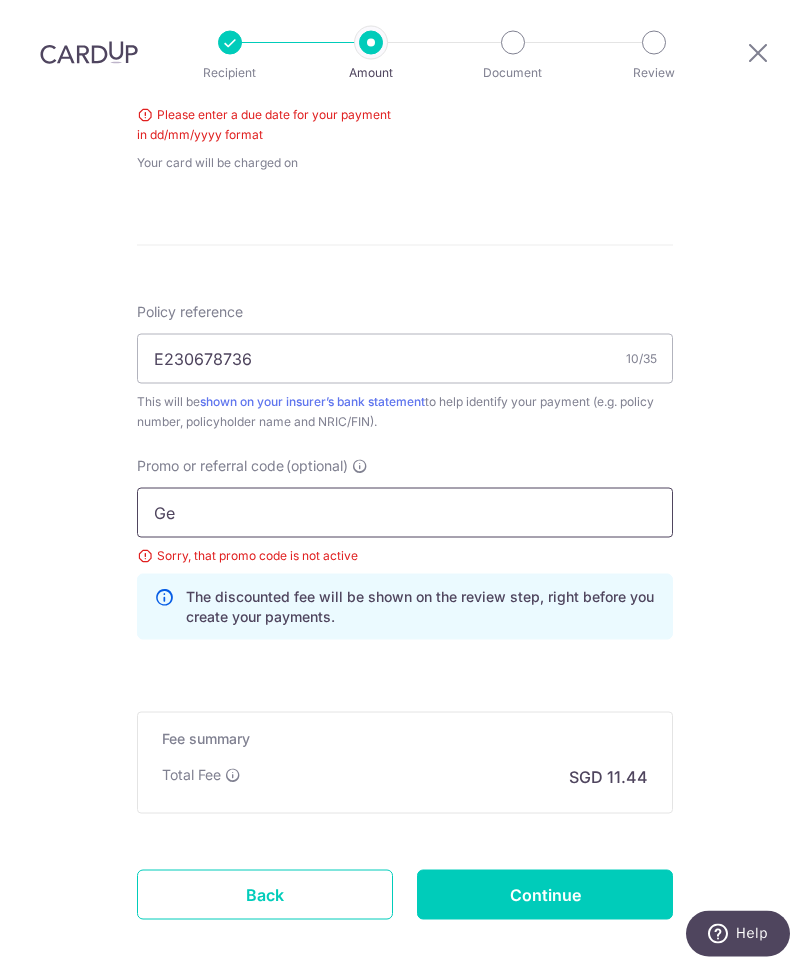 type on "G" 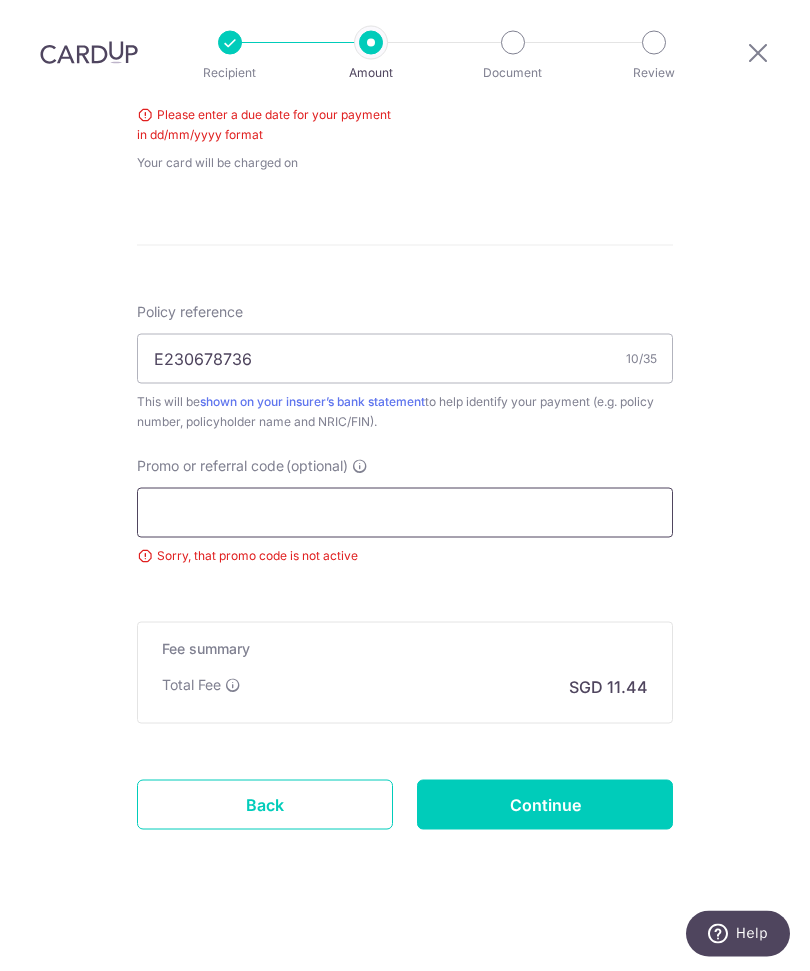 scroll, scrollTop: 961, scrollLeft: 0, axis: vertical 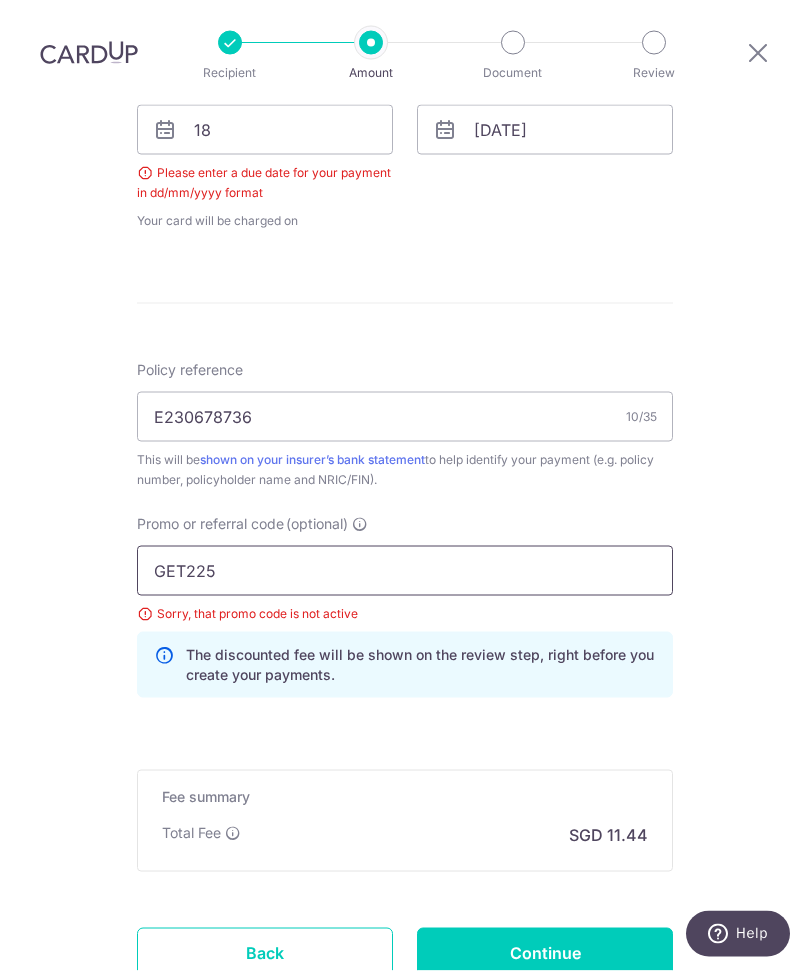 click on "Add Card" at bounding box center (0, 0) 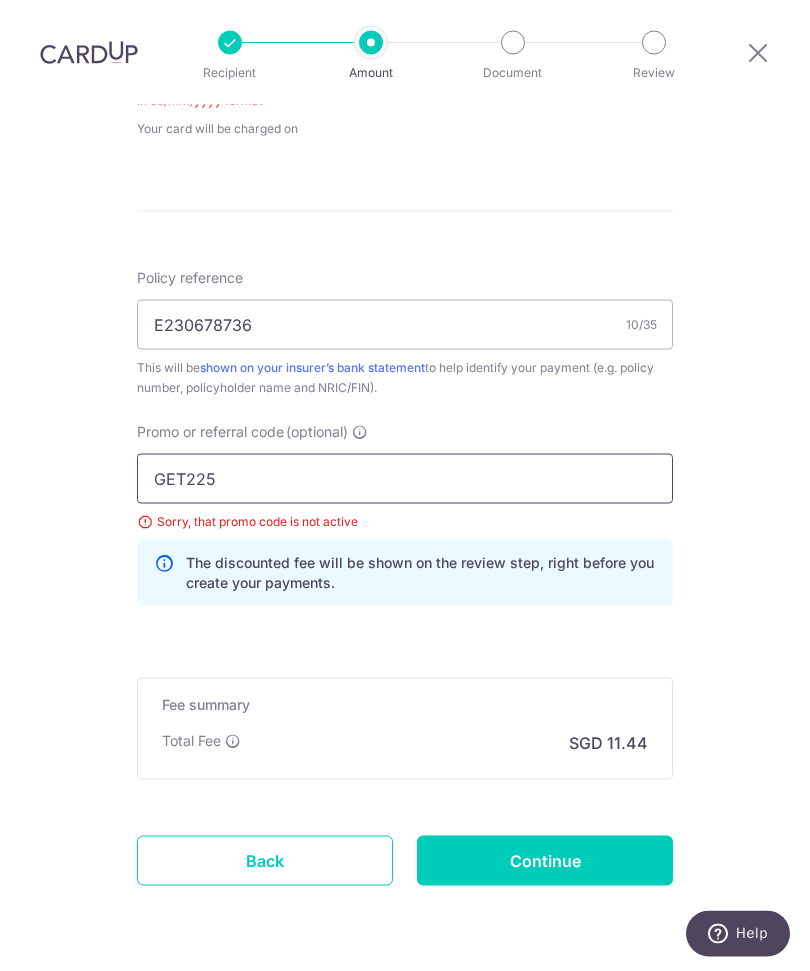 scroll, scrollTop: 1051, scrollLeft: 0, axis: vertical 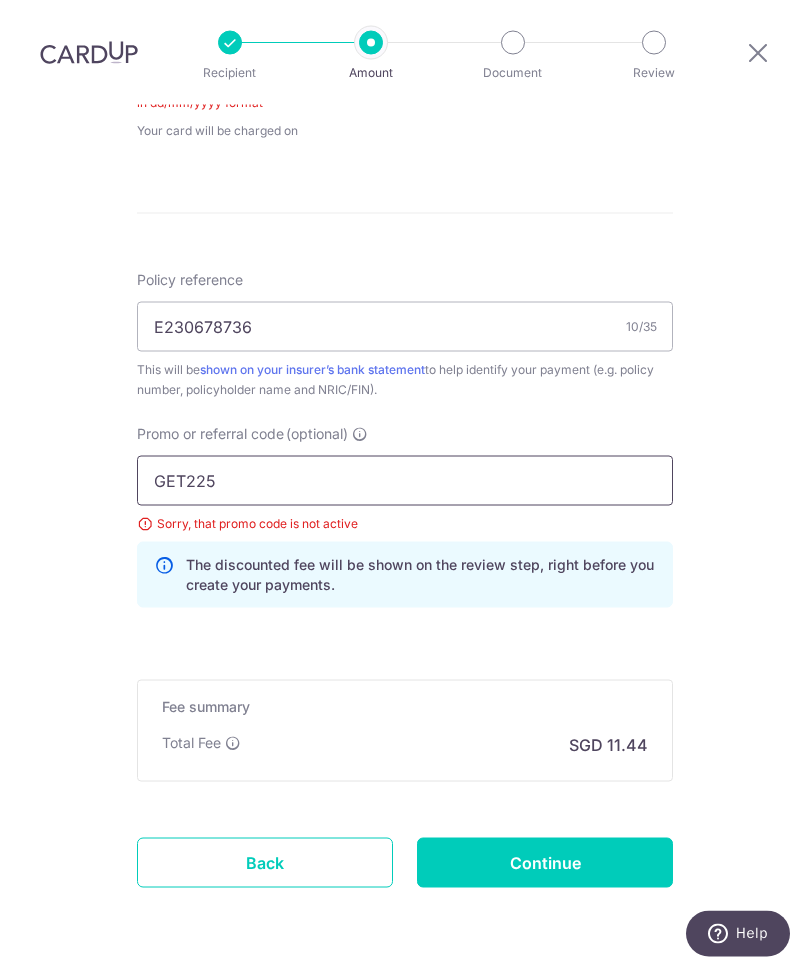 click on "Add Card" at bounding box center [0, 0] 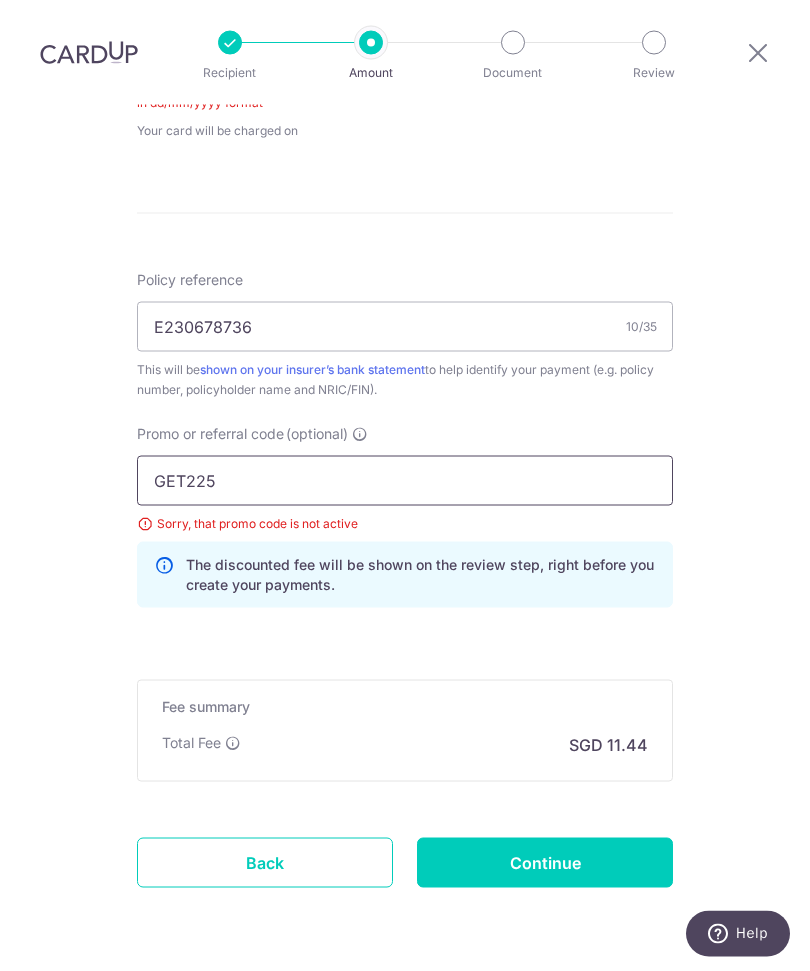 click on "GET225" at bounding box center [405, 481] 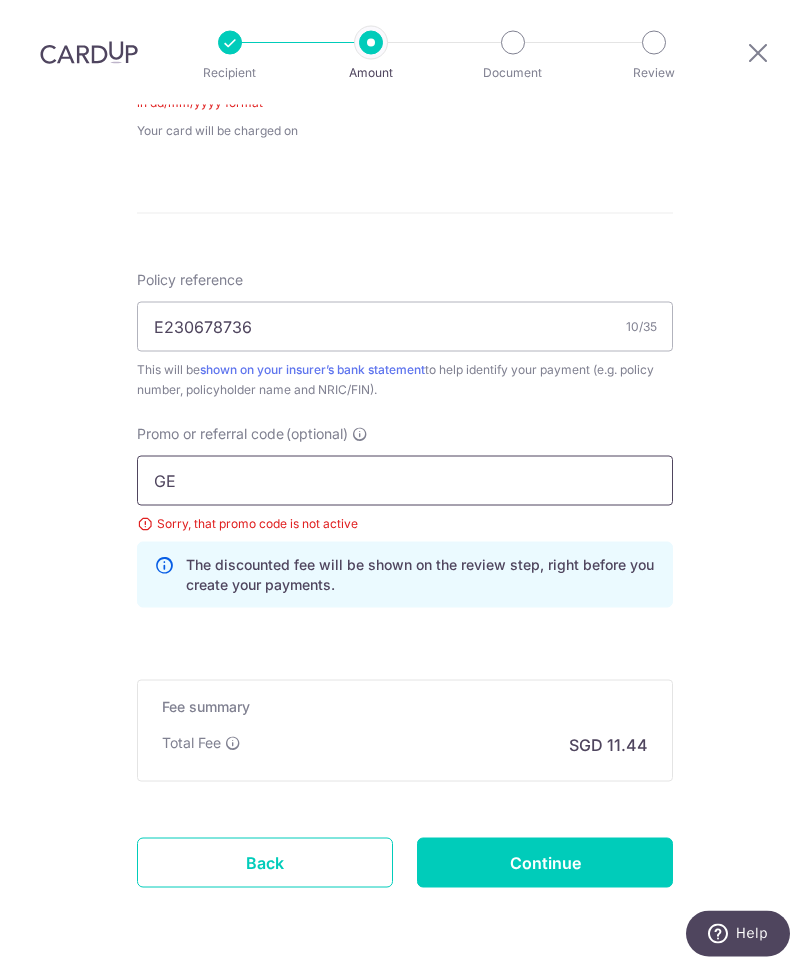 type on "G" 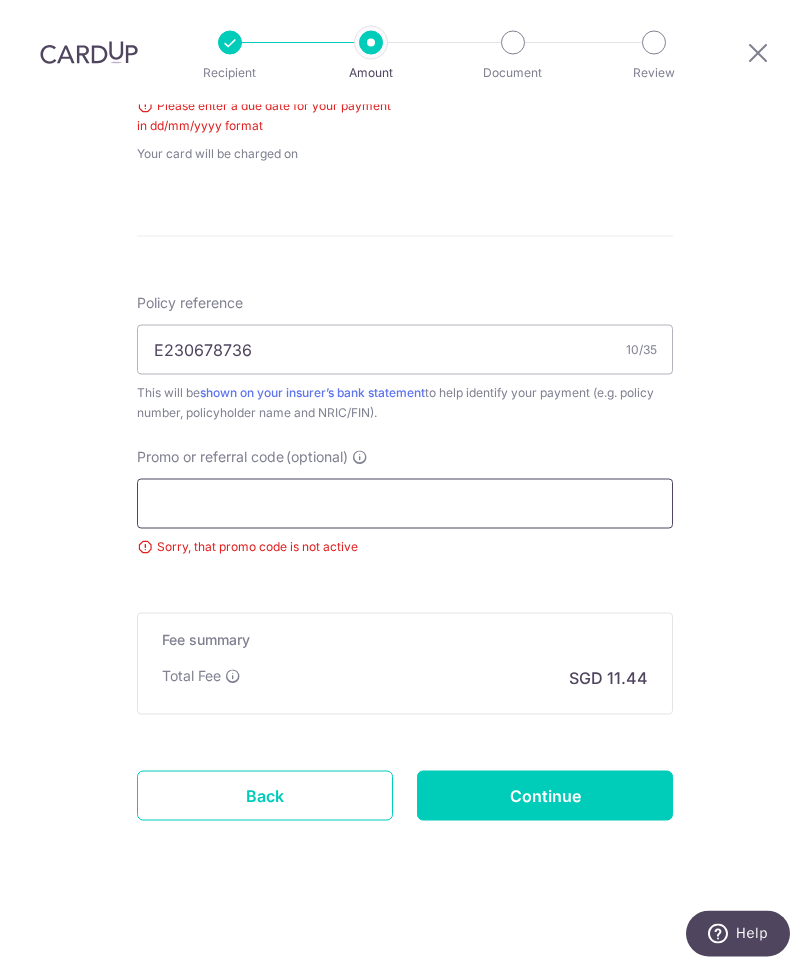 scroll, scrollTop: 961, scrollLeft: 0, axis: vertical 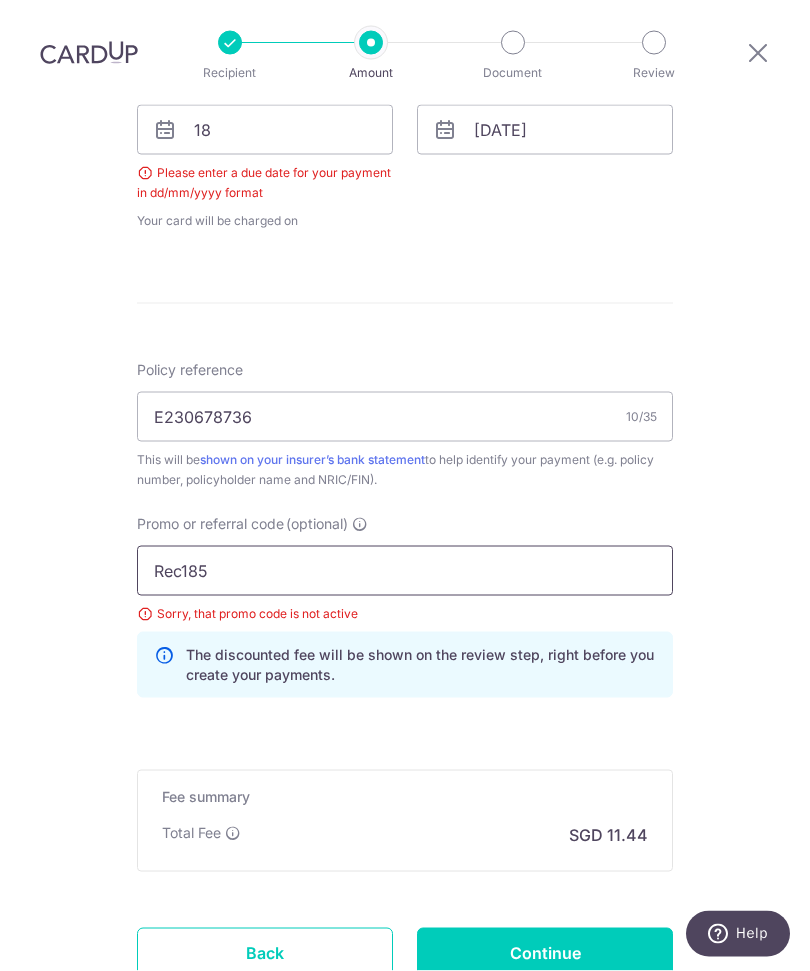 click on "Add Card" at bounding box center [0, 0] 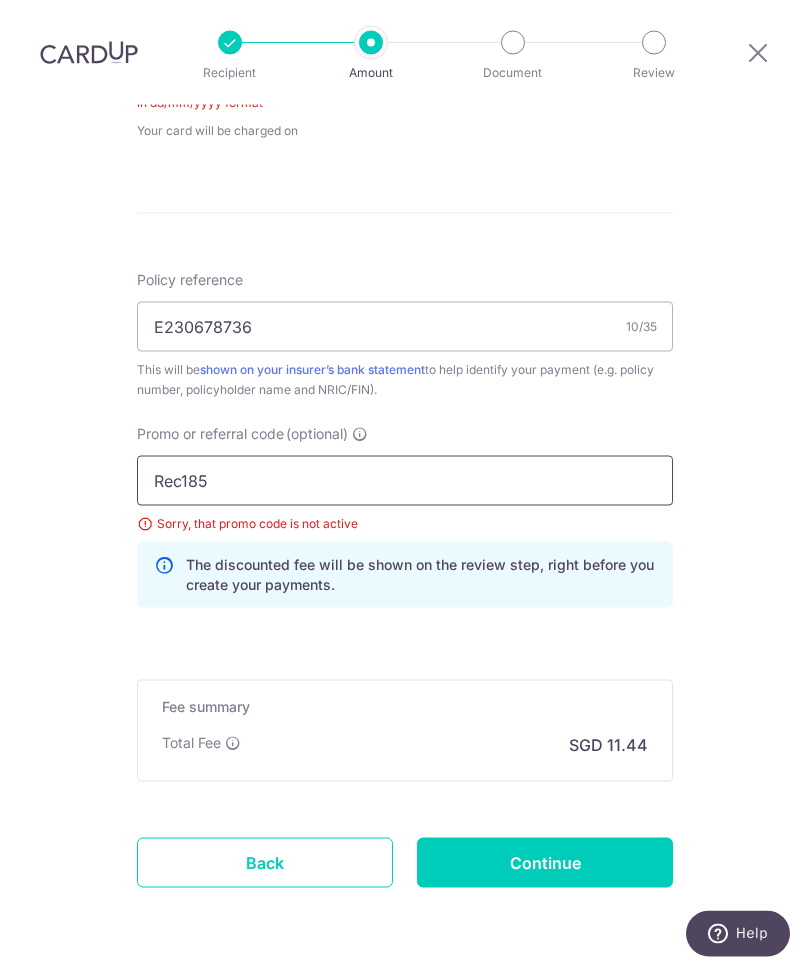 scroll, scrollTop: 1051, scrollLeft: 0, axis: vertical 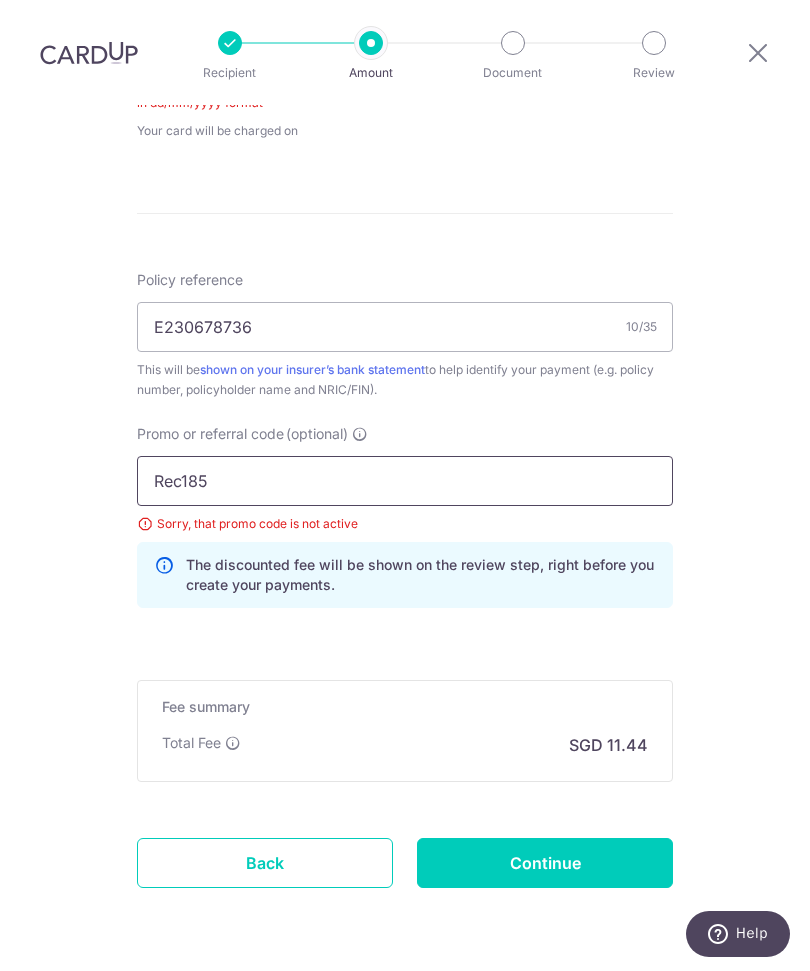 click on "Rec185" at bounding box center [405, 481] 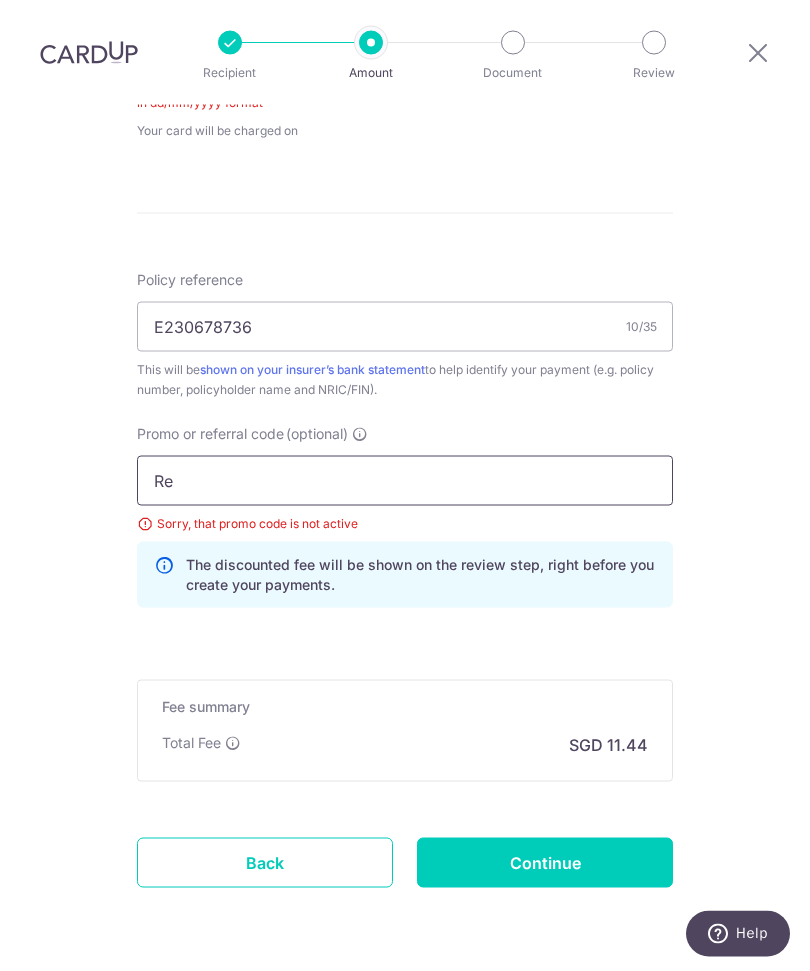 type on "R" 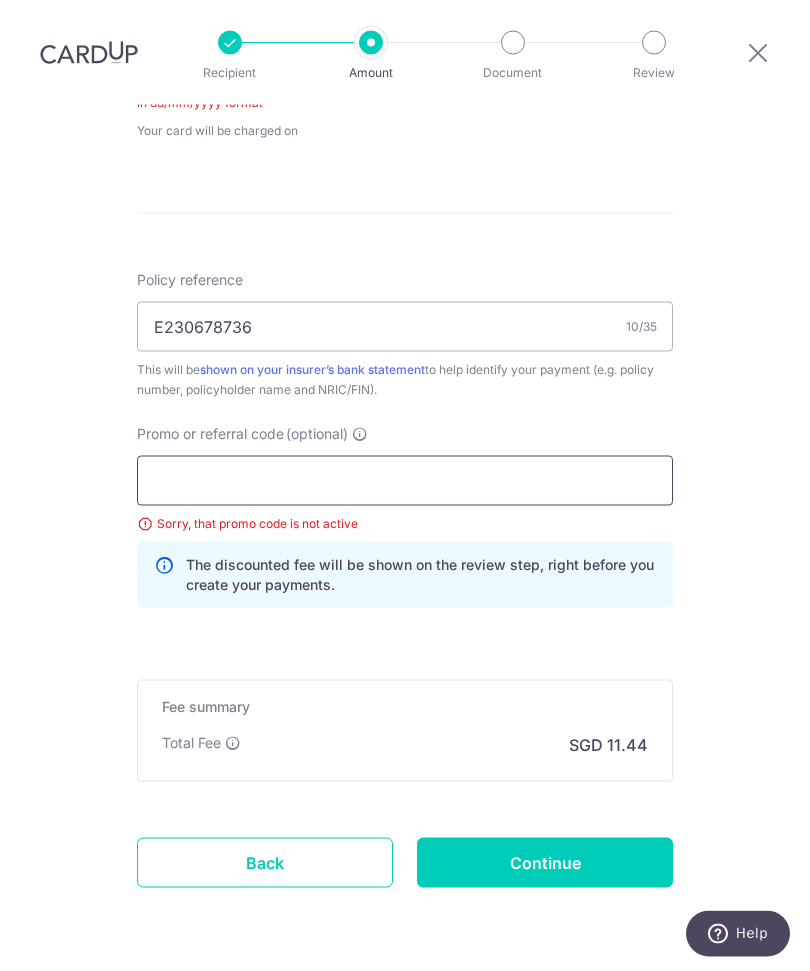 scroll, scrollTop: 961, scrollLeft: 0, axis: vertical 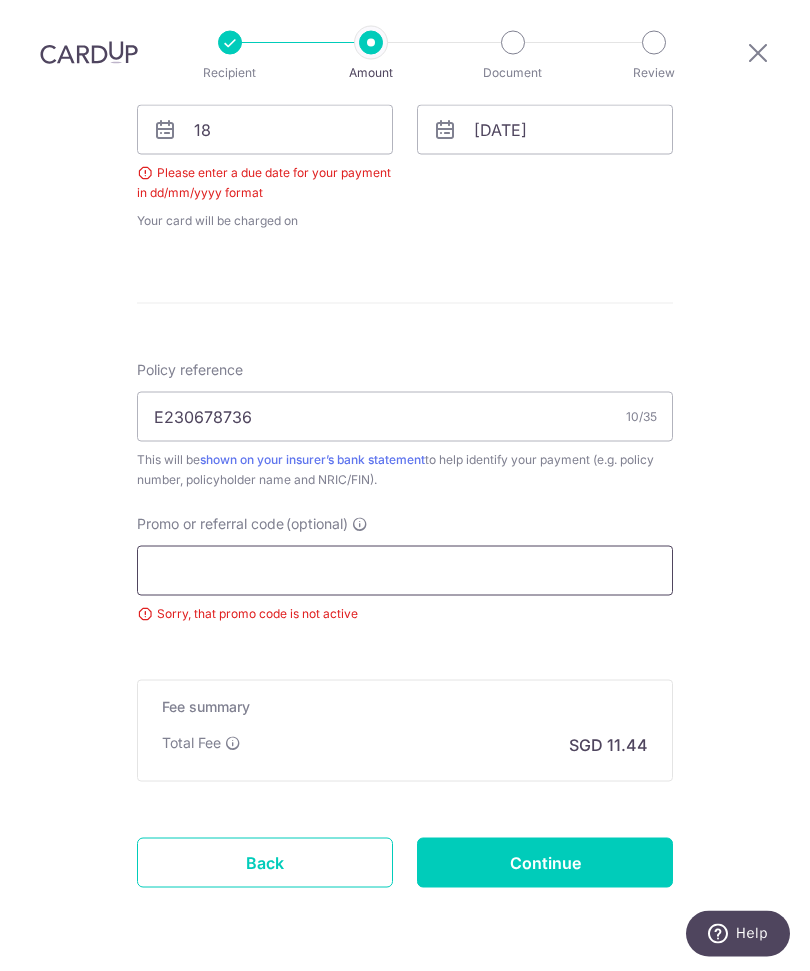 paste on "RECURRING185" 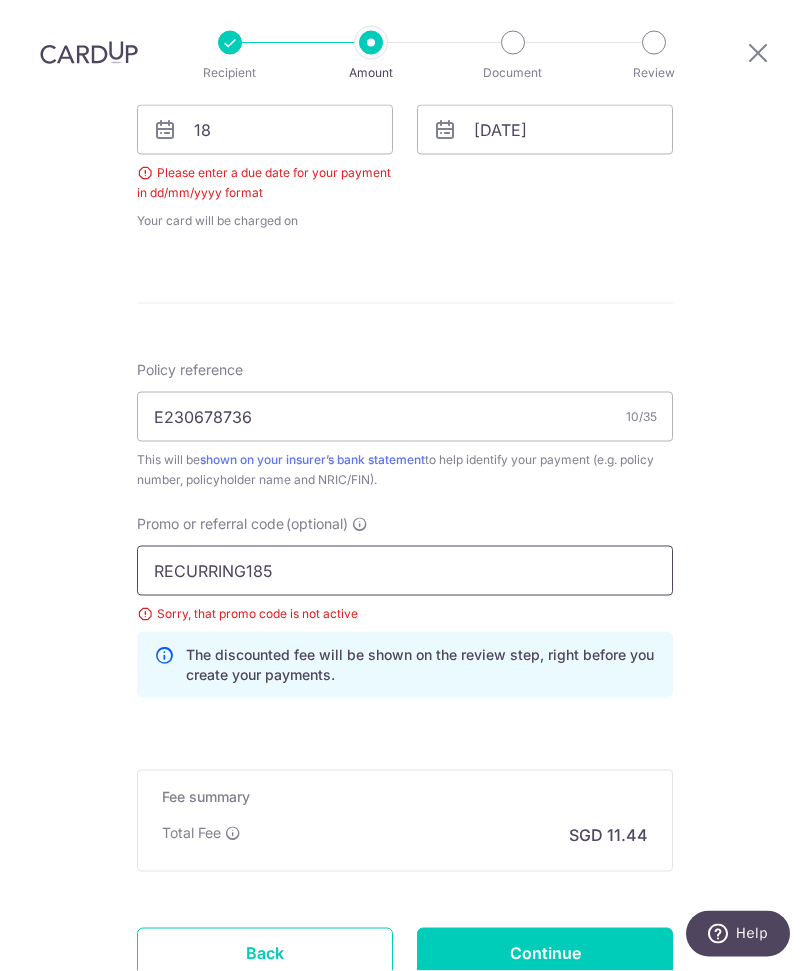 click on "Add Card" at bounding box center (0, 0) 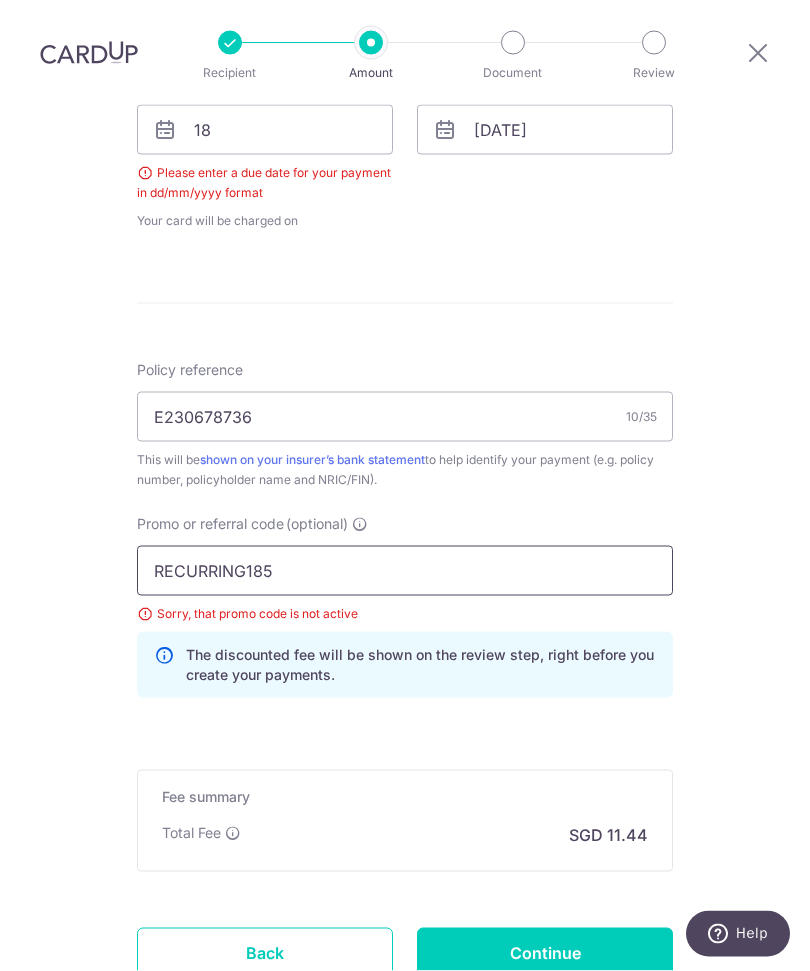 scroll, scrollTop: 67, scrollLeft: 0, axis: vertical 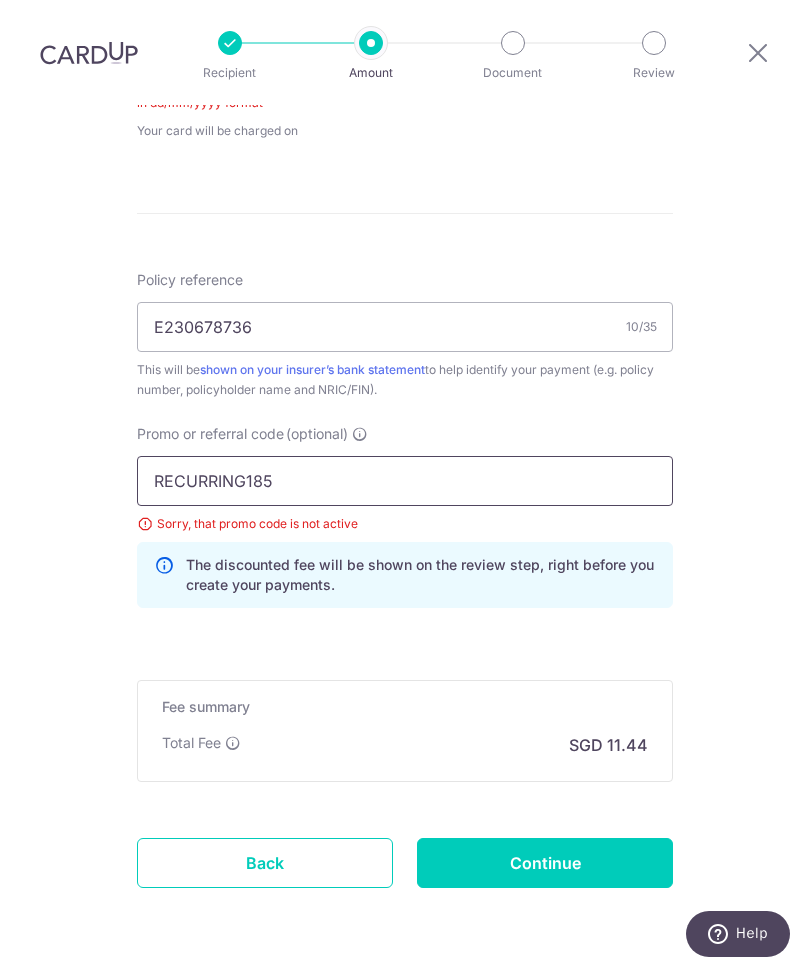 click on "RECURRING185" at bounding box center [405, 481] 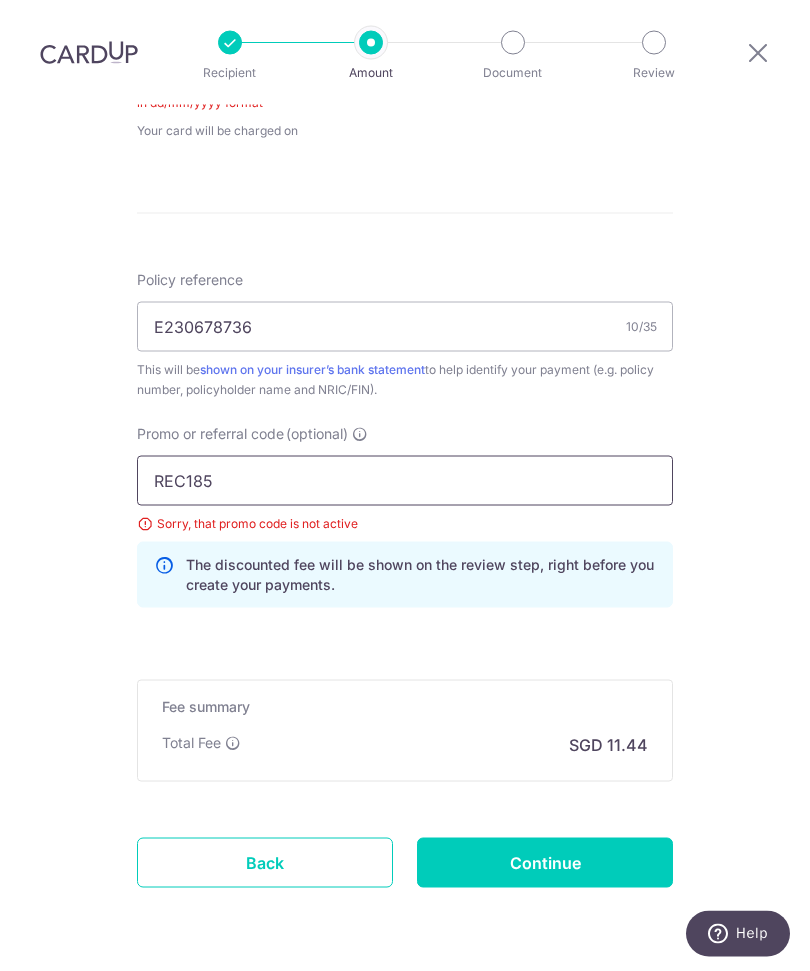 click on "Add Card" at bounding box center (0, 0) 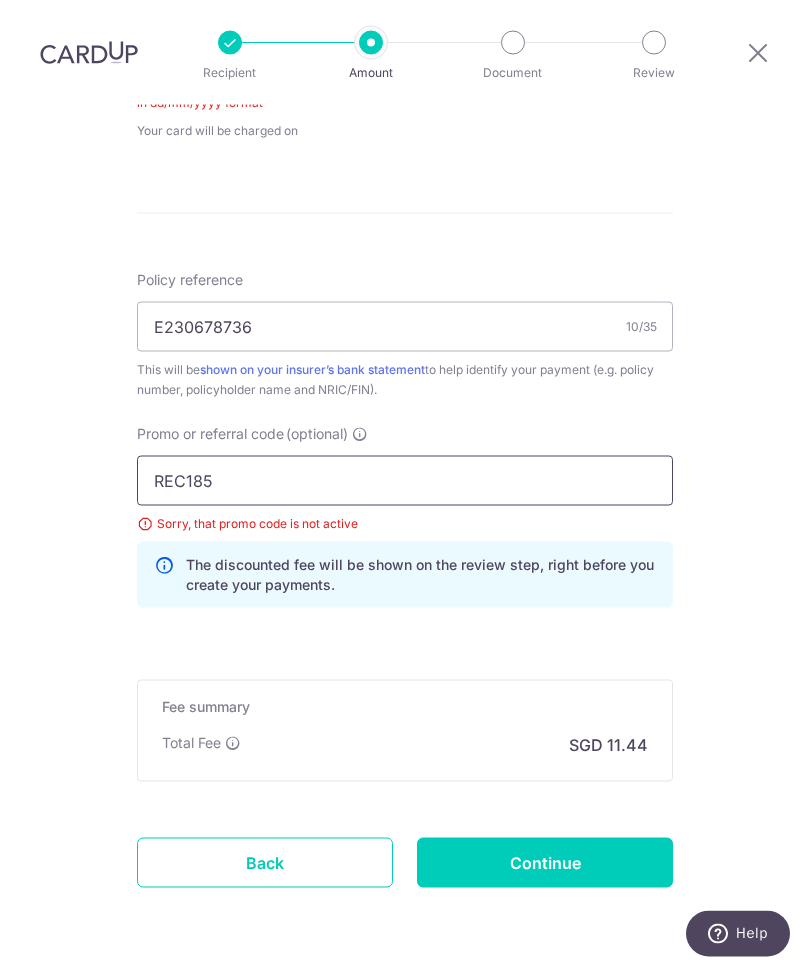 scroll, scrollTop: 67, scrollLeft: 0, axis: vertical 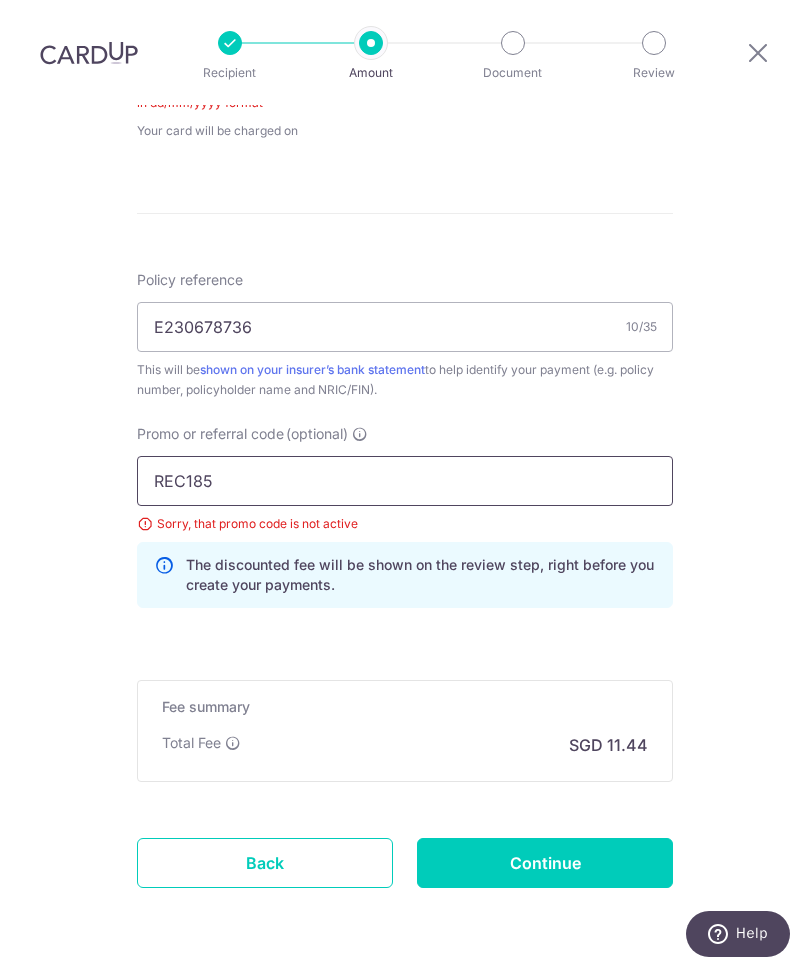 click on "REC185" at bounding box center [405, 481] 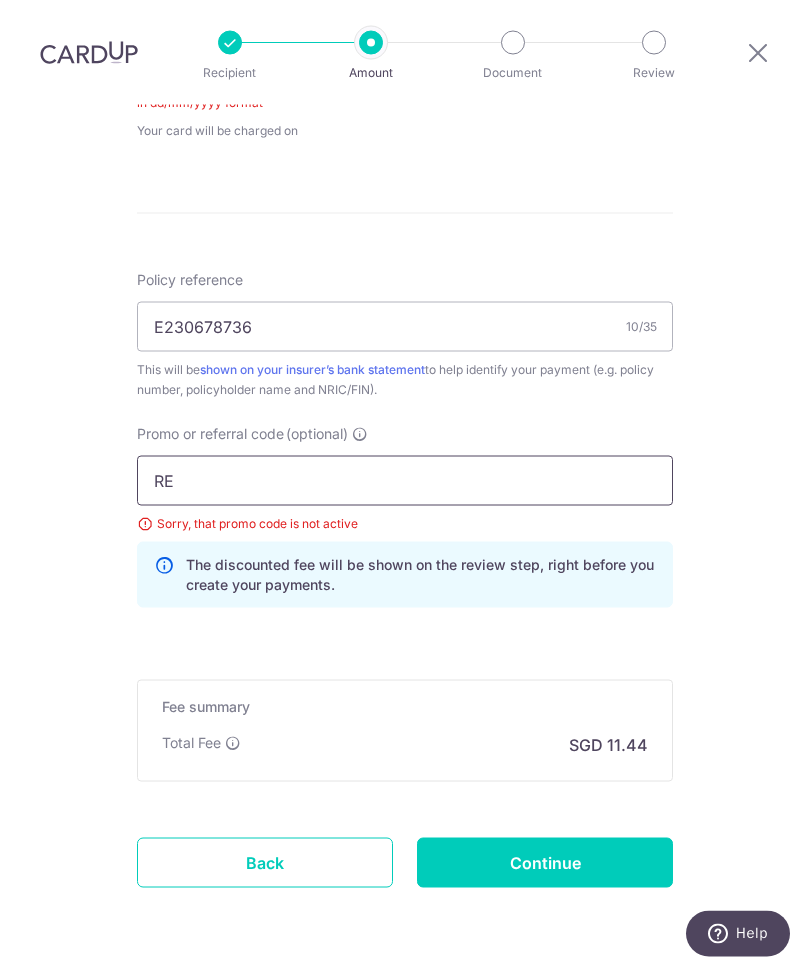type on "R" 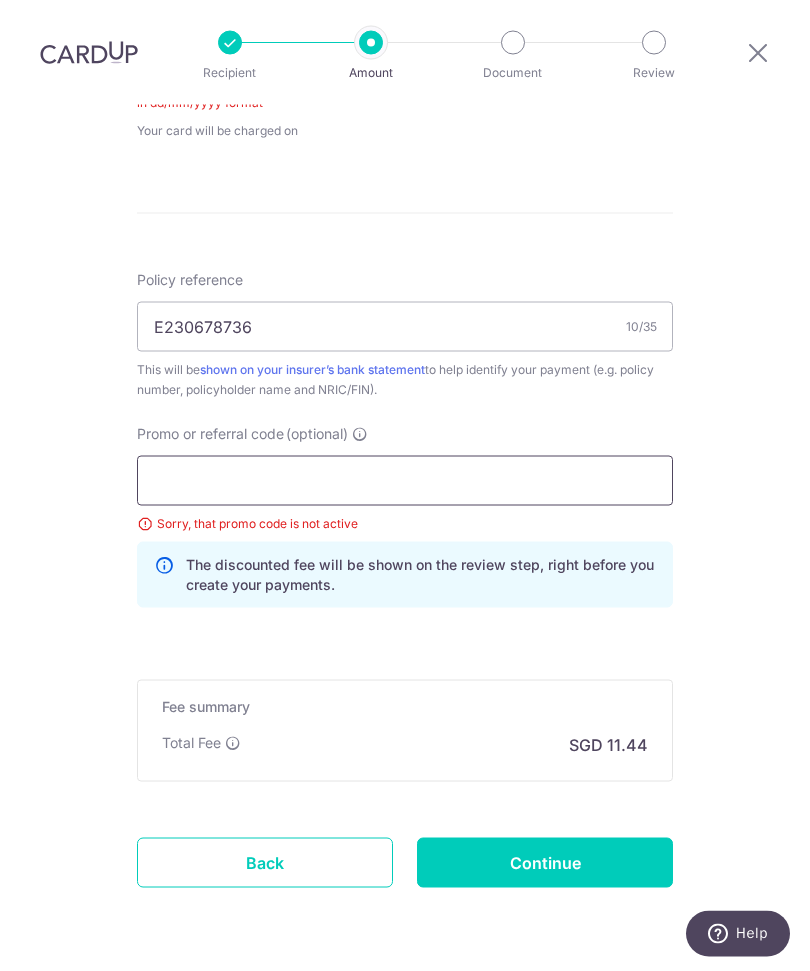 scroll, scrollTop: 961, scrollLeft: 0, axis: vertical 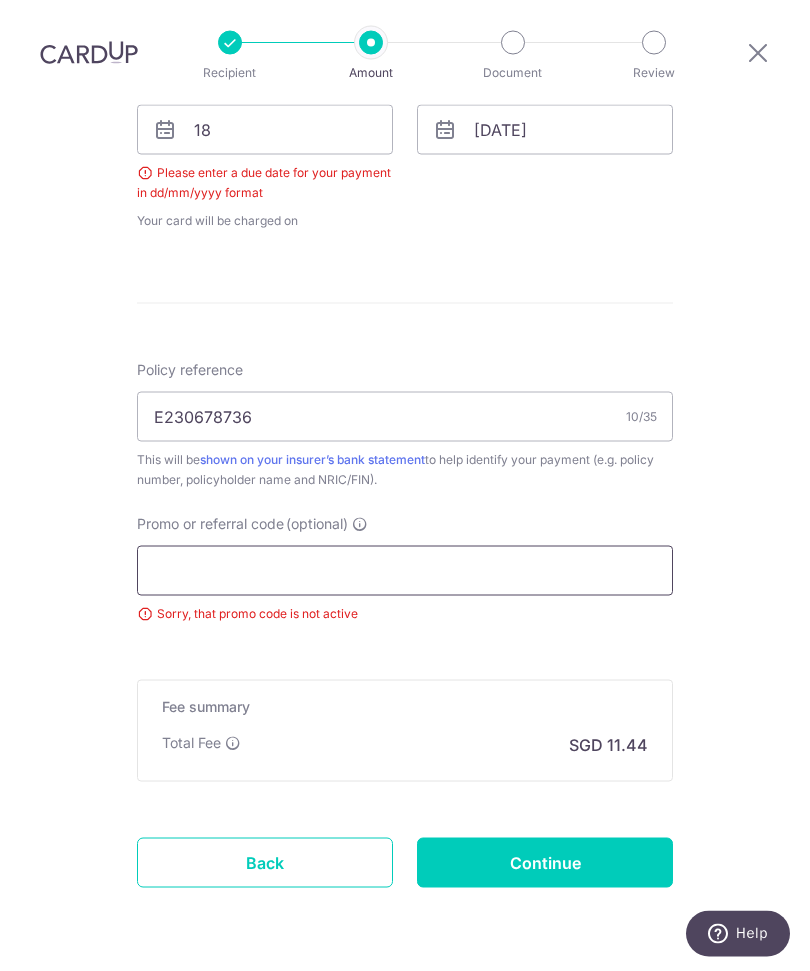 paste on "REC185" 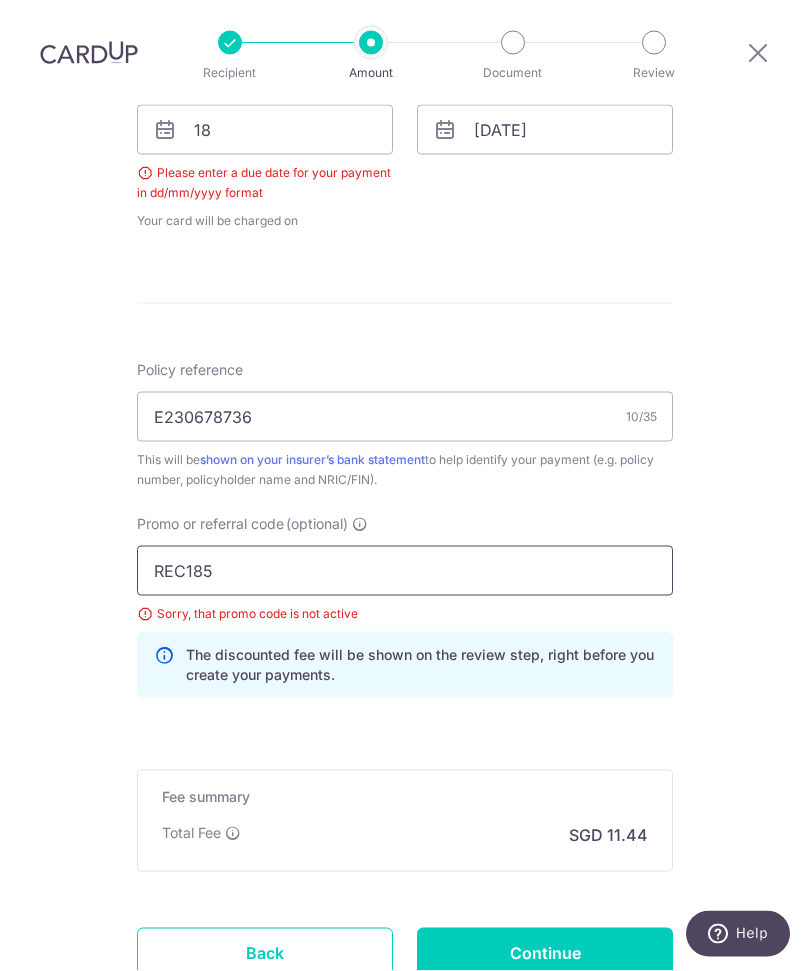 click on "Add Card" at bounding box center [0, 0] 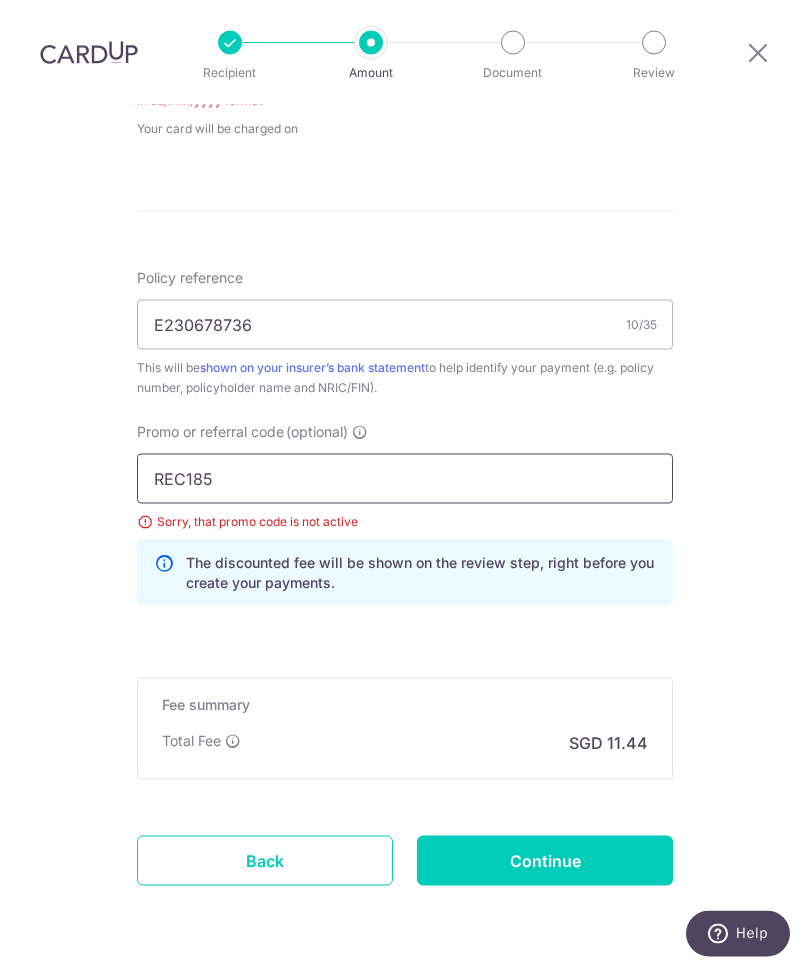 scroll, scrollTop: 1051, scrollLeft: 0, axis: vertical 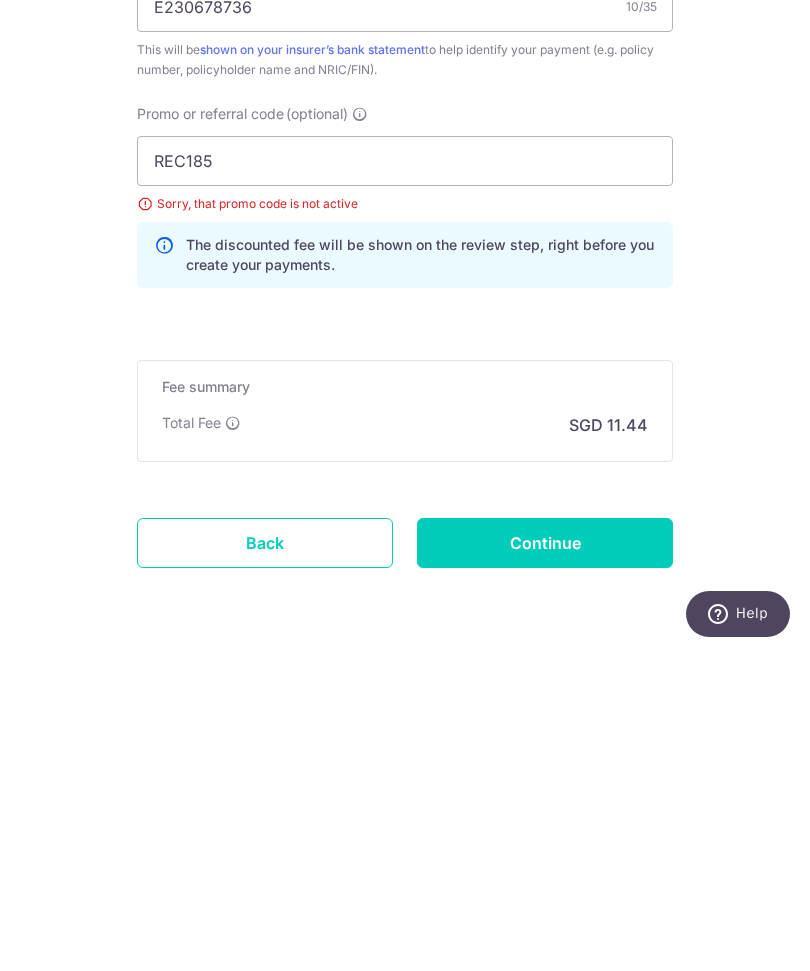 click on "Continue" at bounding box center [545, 863] 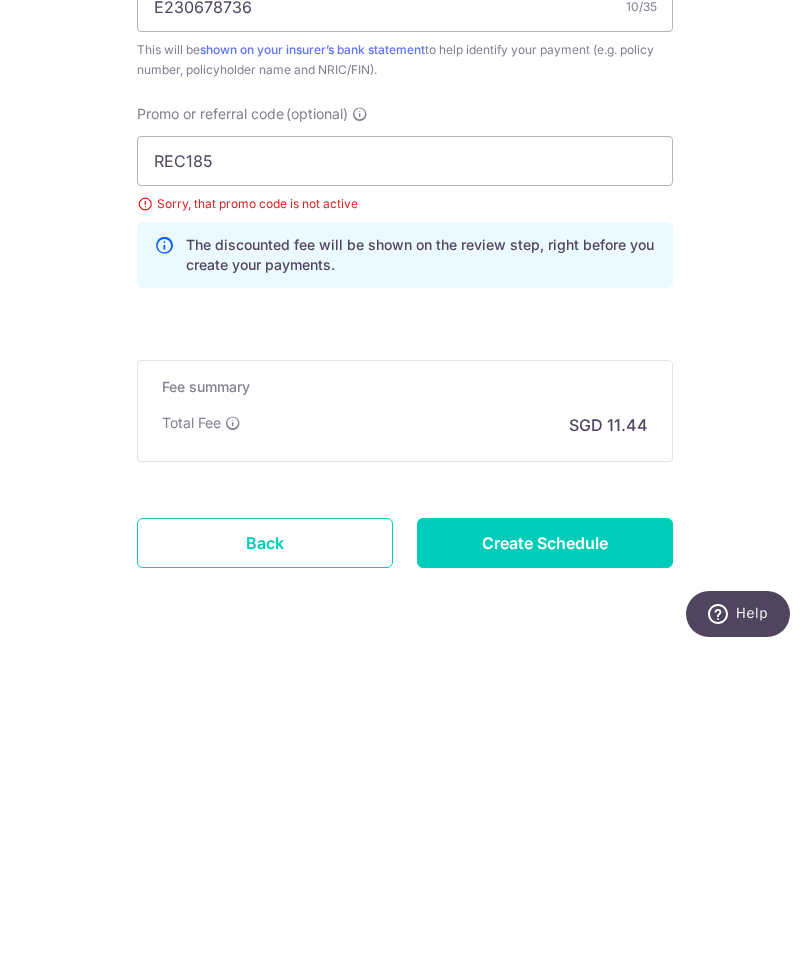 scroll, scrollTop: 67, scrollLeft: 0, axis: vertical 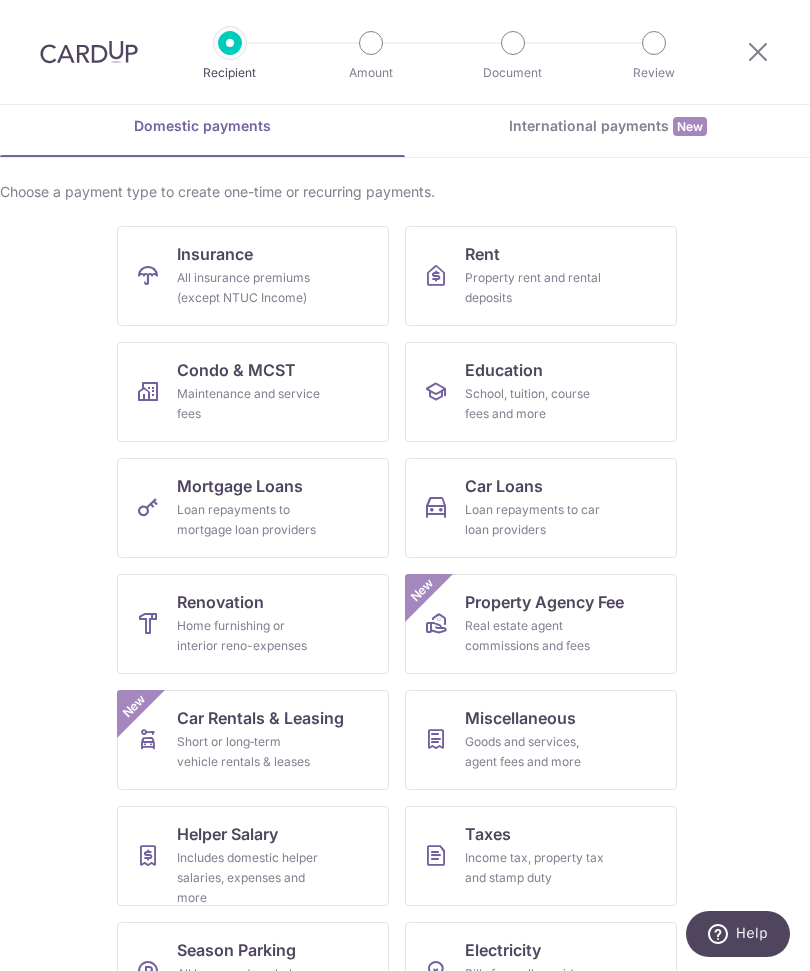 click on "All insurance premiums (except NTUC Income)" at bounding box center [249, 288] 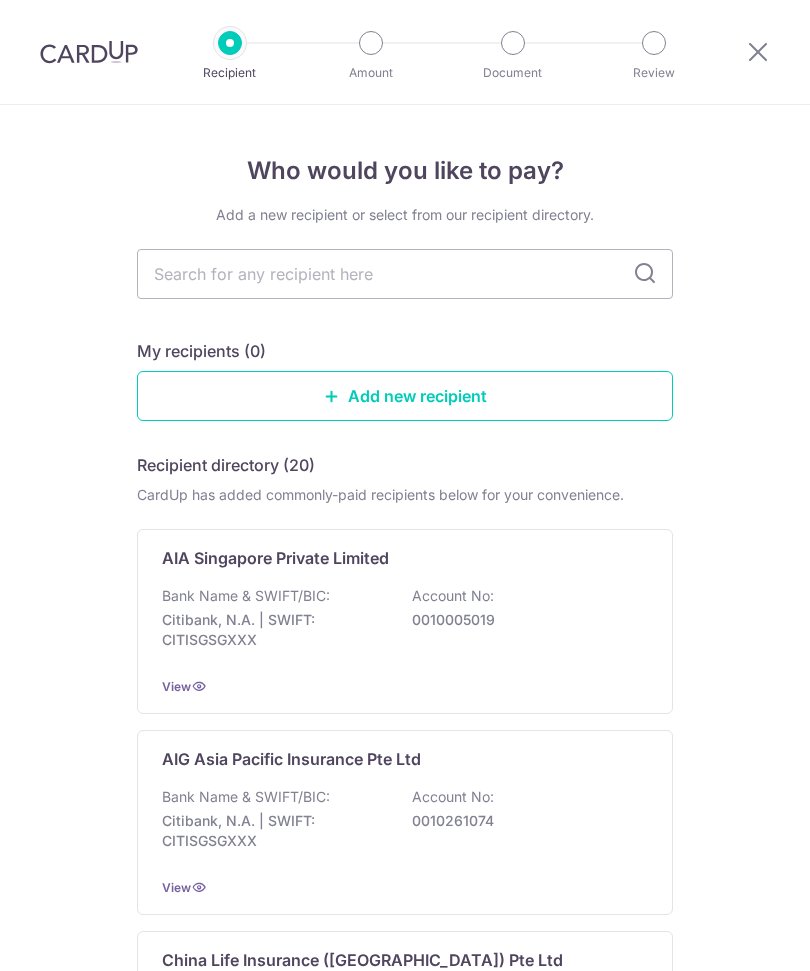 scroll, scrollTop: 0, scrollLeft: 0, axis: both 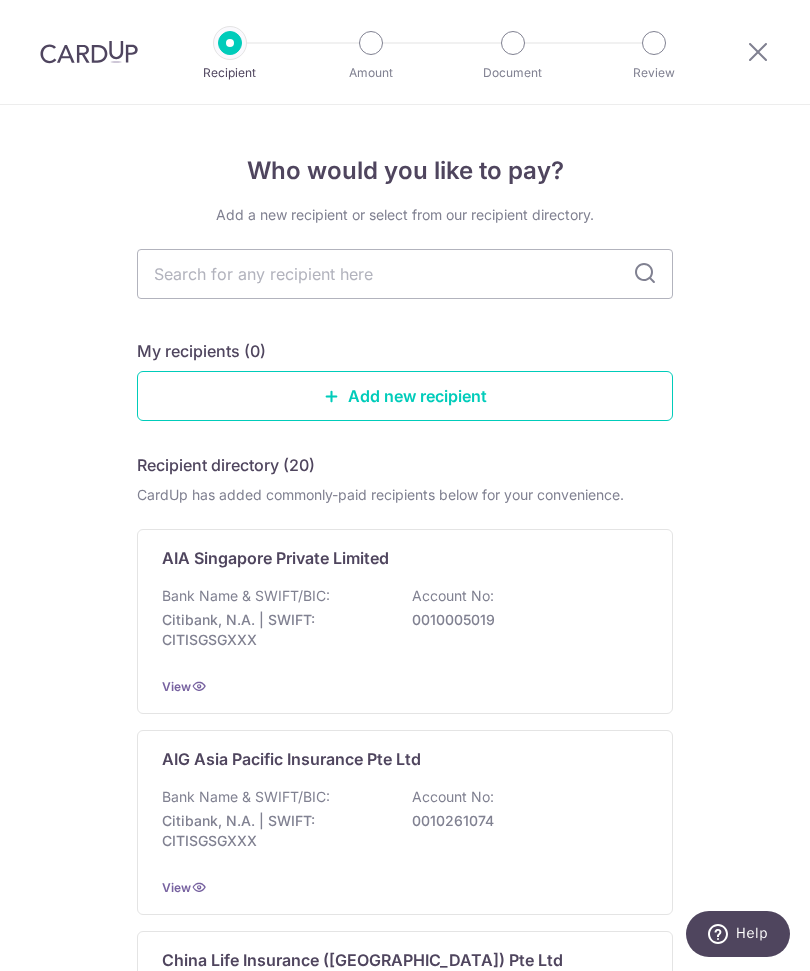 click at bounding box center (405, 274) 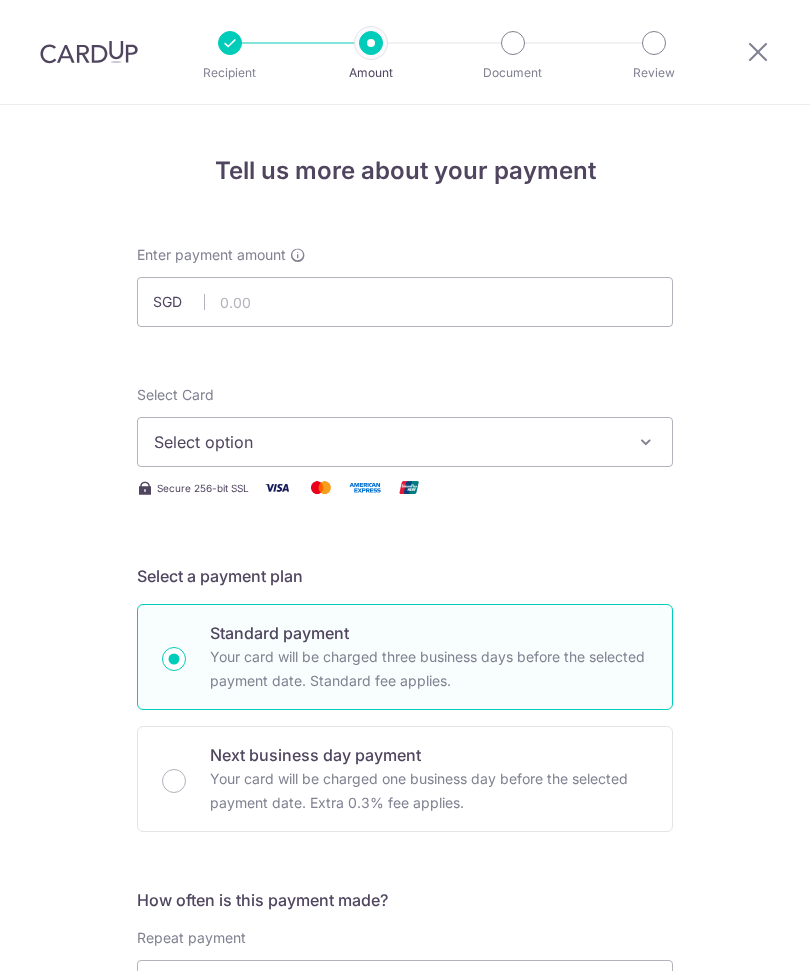 scroll, scrollTop: 0, scrollLeft: 0, axis: both 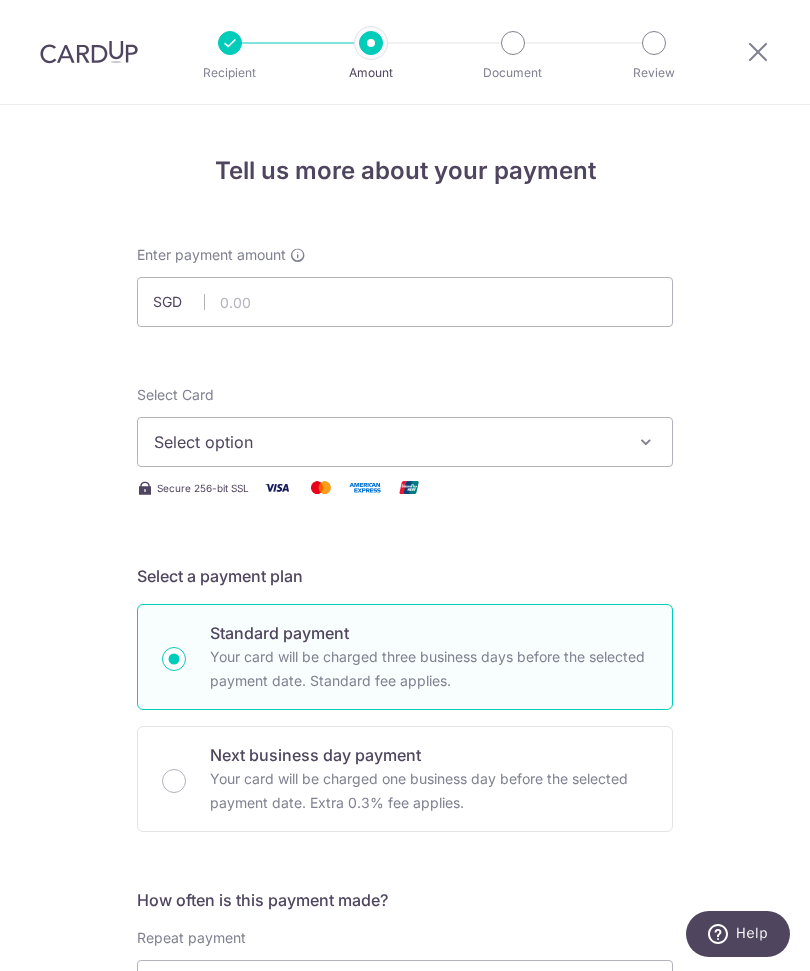 click on "Select option" at bounding box center [387, 442] 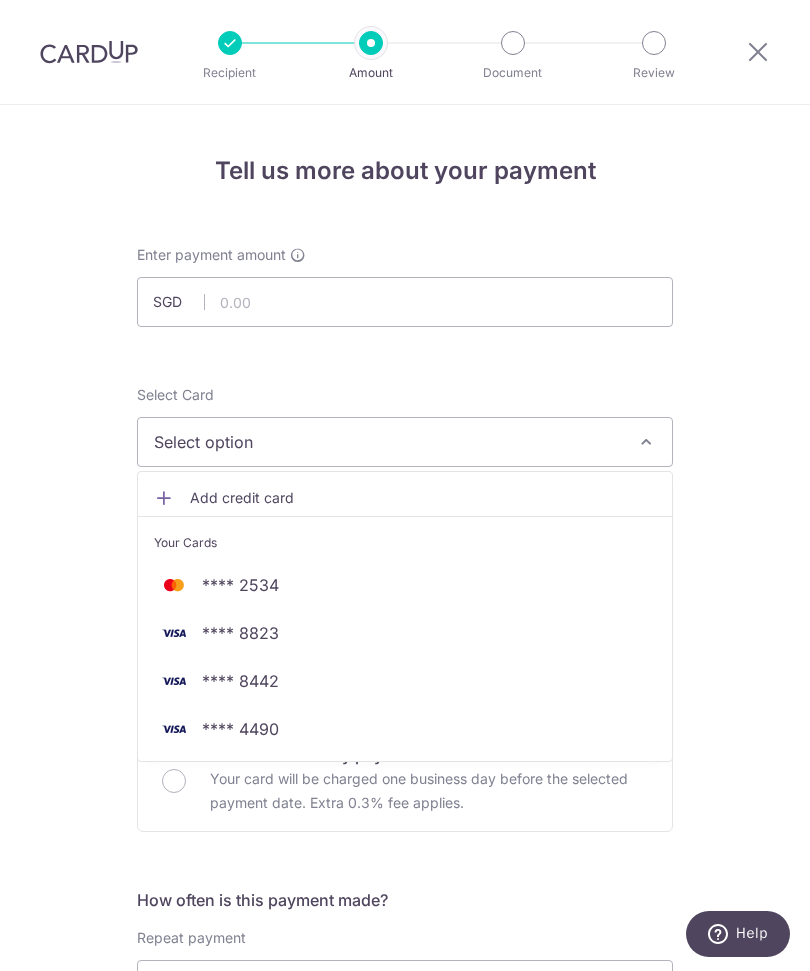 click on "**** 8442" at bounding box center (240, 681) 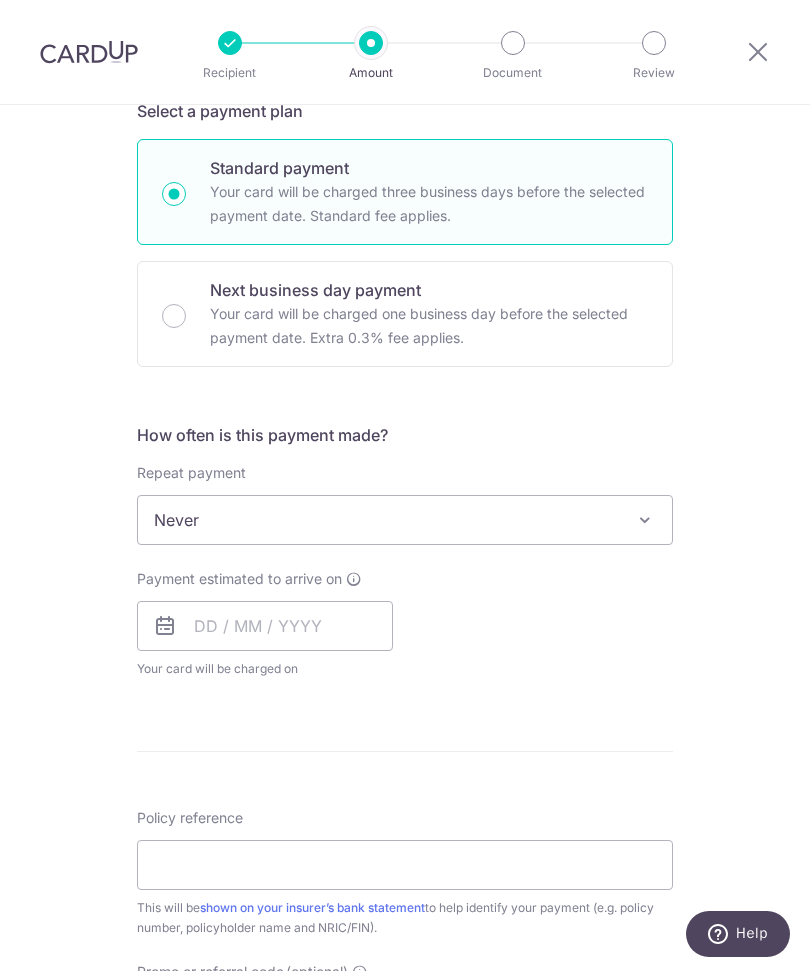 scroll, scrollTop: 466, scrollLeft: 0, axis: vertical 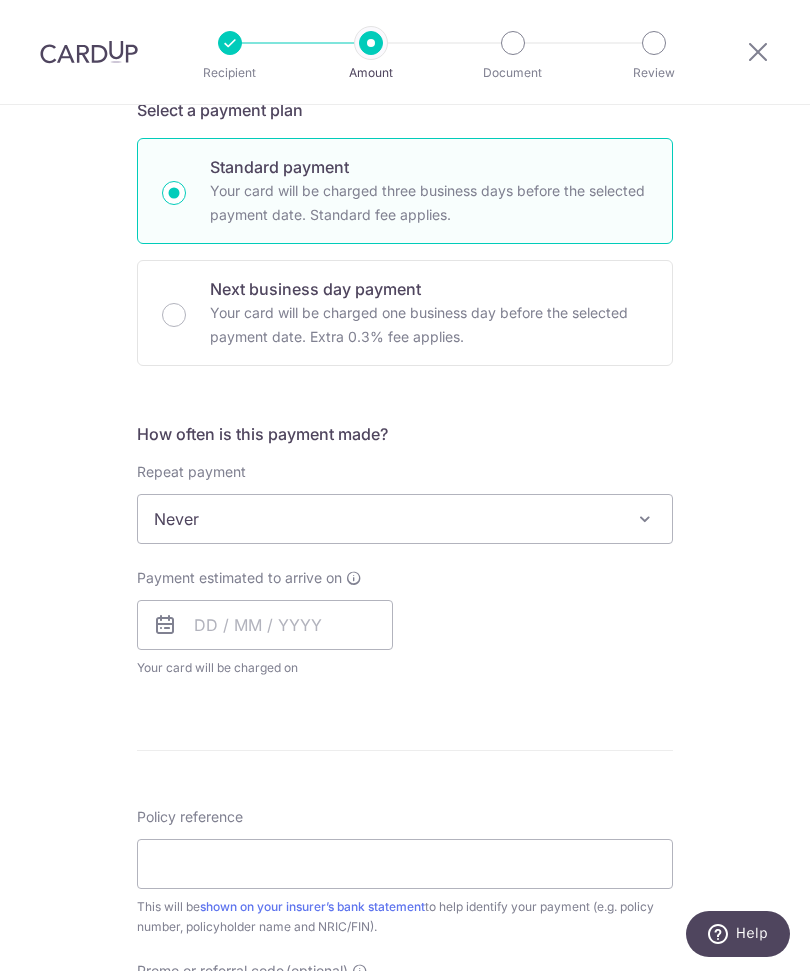 click on "Never" at bounding box center [405, 519] 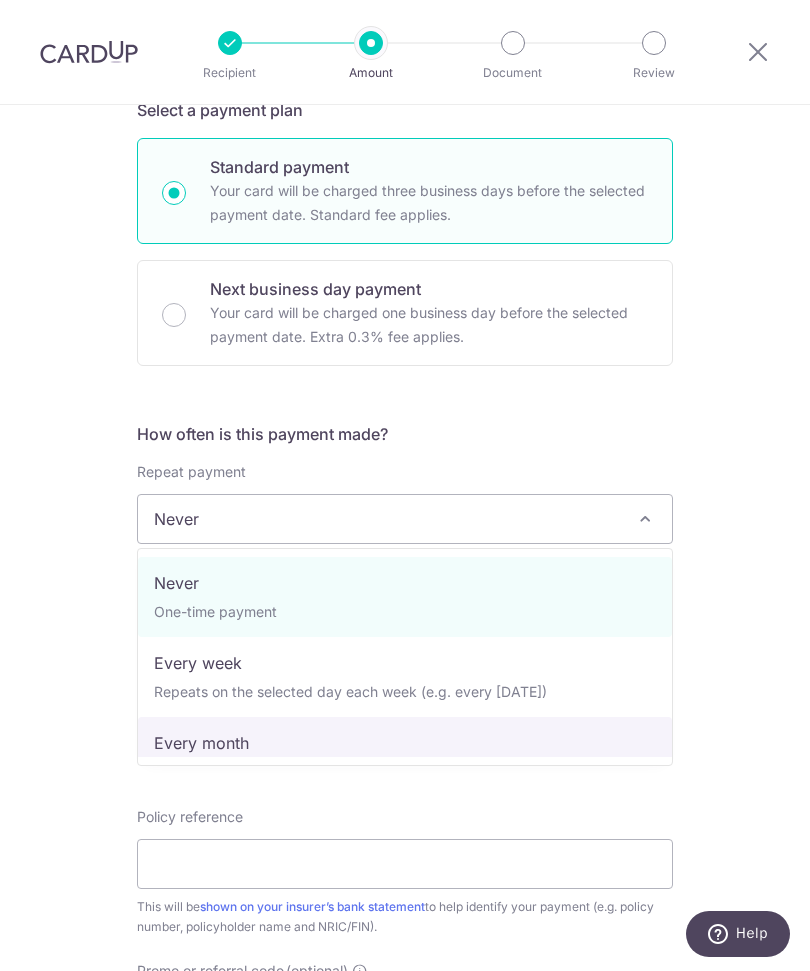 select on "3" 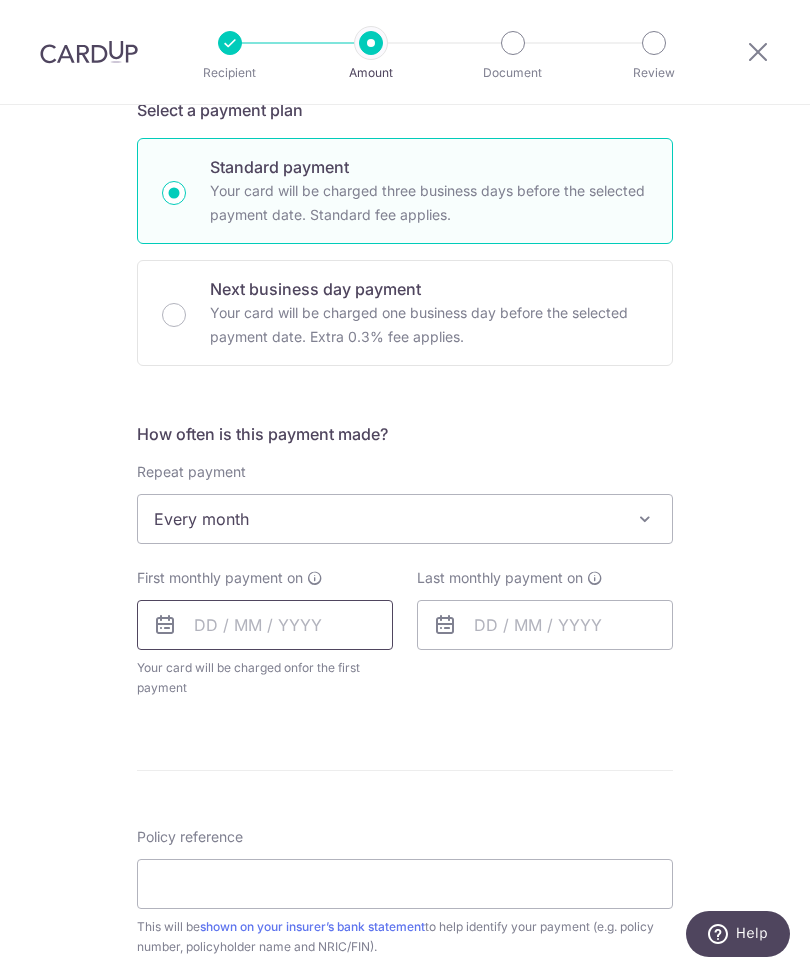 click at bounding box center (265, 625) 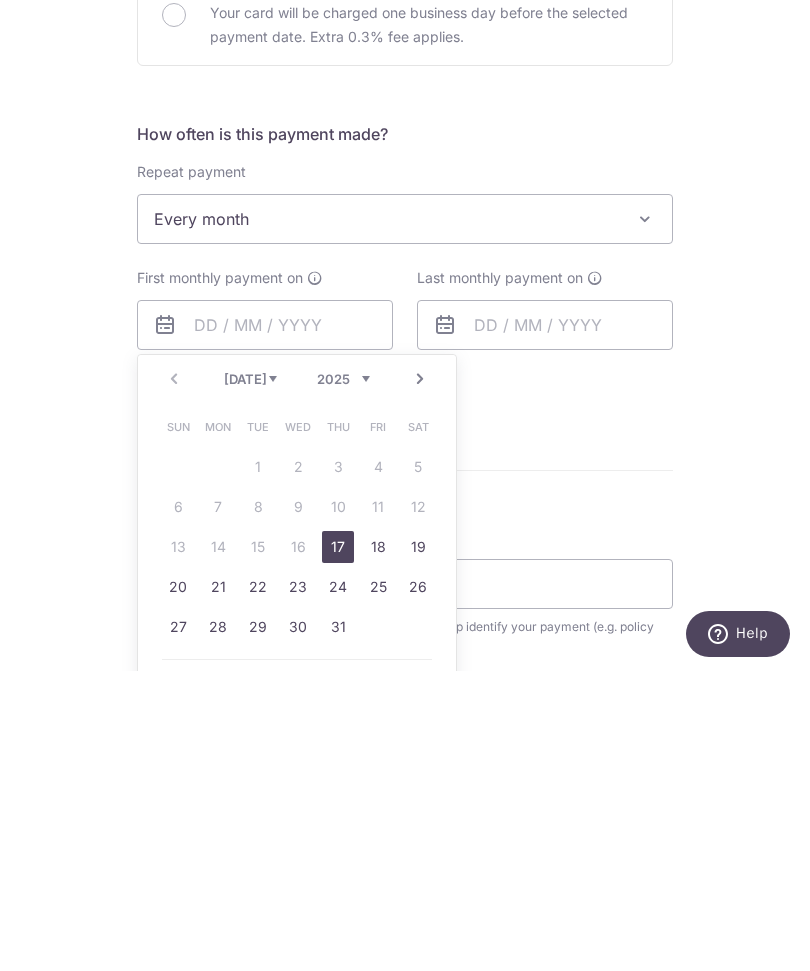 click on "18" at bounding box center (378, 847) 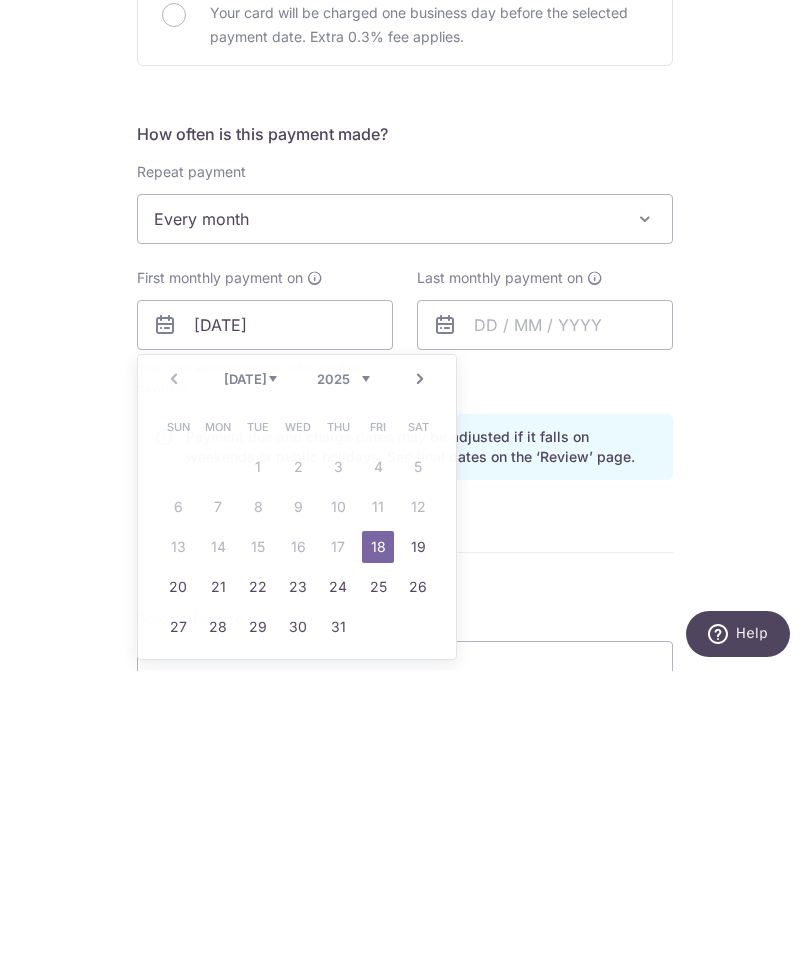 scroll, scrollTop: 67, scrollLeft: 0, axis: vertical 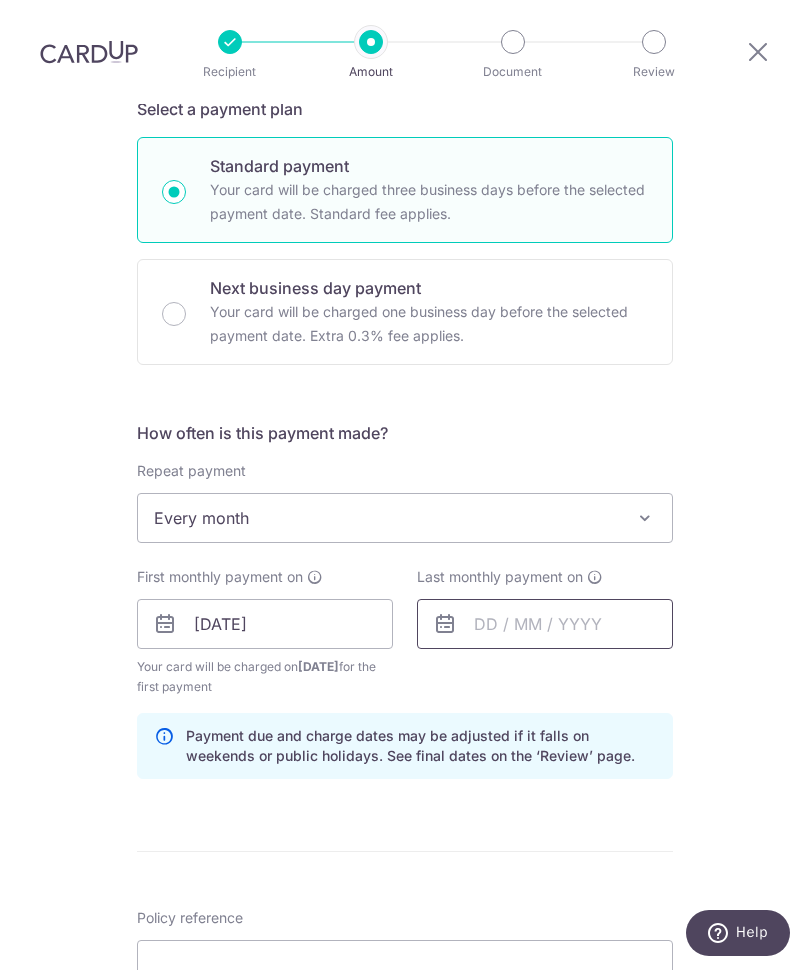 click at bounding box center [545, 625] 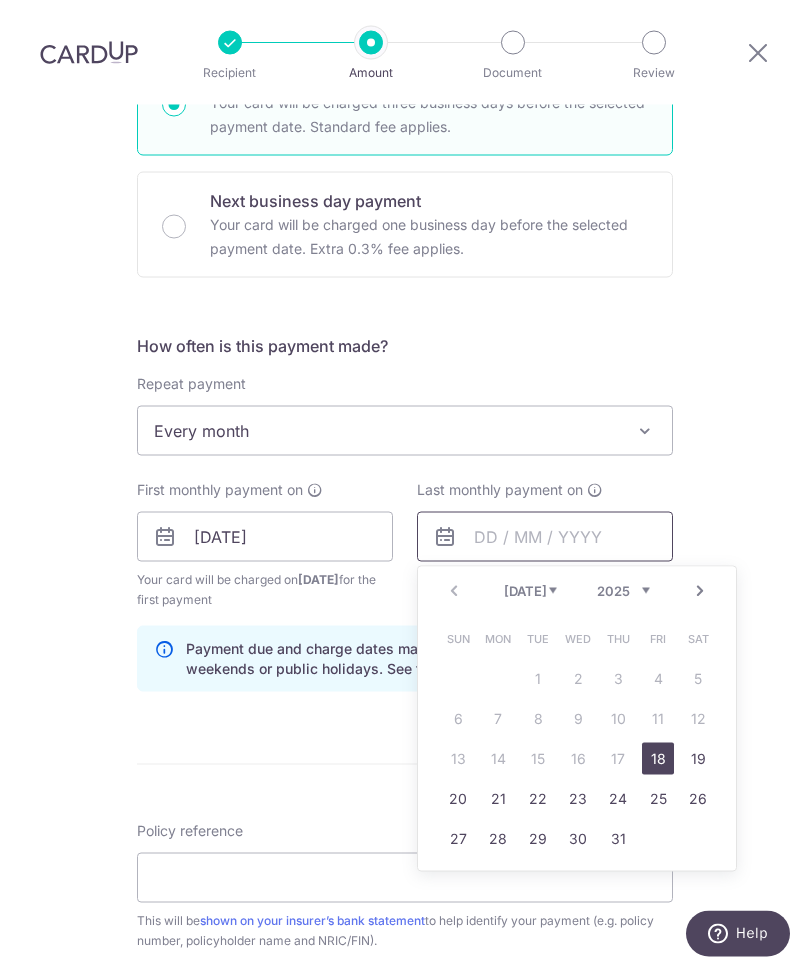 scroll, scrollTop: 637, scrollLeft: 0, axis: vertical 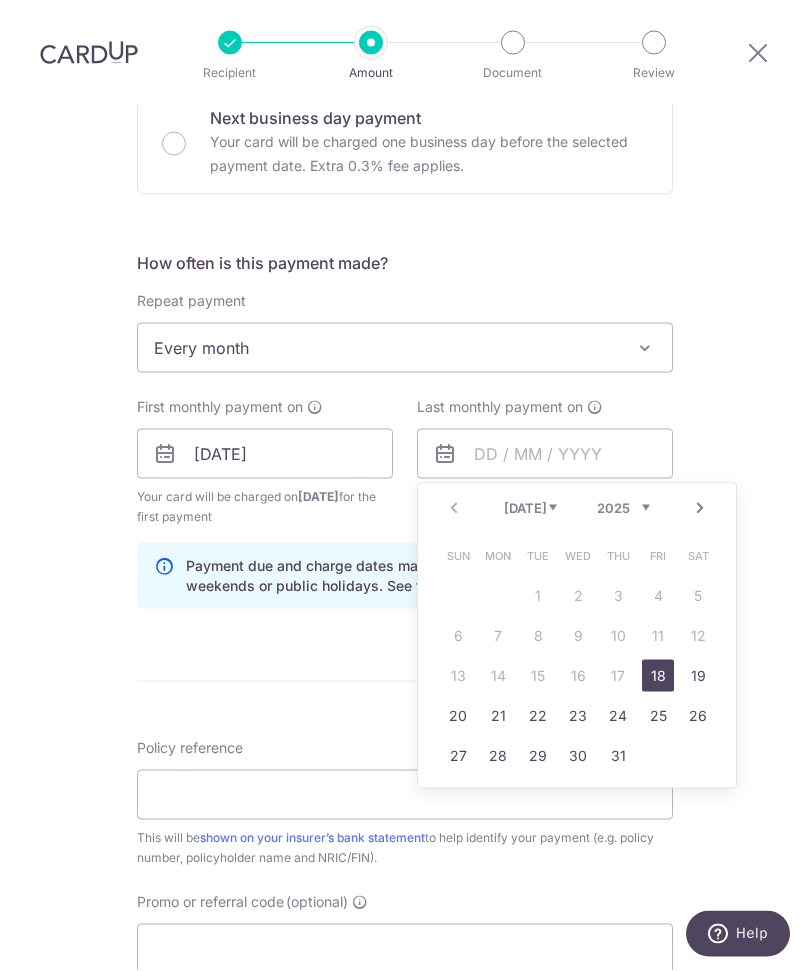 click on "2025 2026 2027 2028 2029 2030 2031 2032 2033 2034 2035" at bounding box center (623, 508) 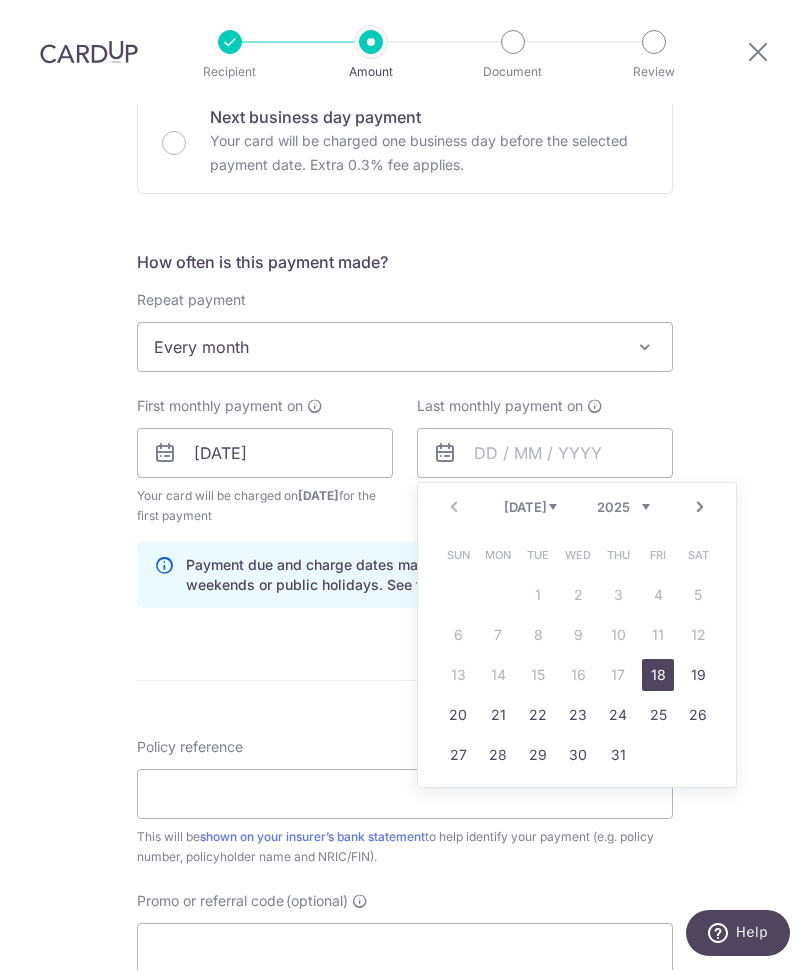 click on "Next" at bounding box center (700, 508) 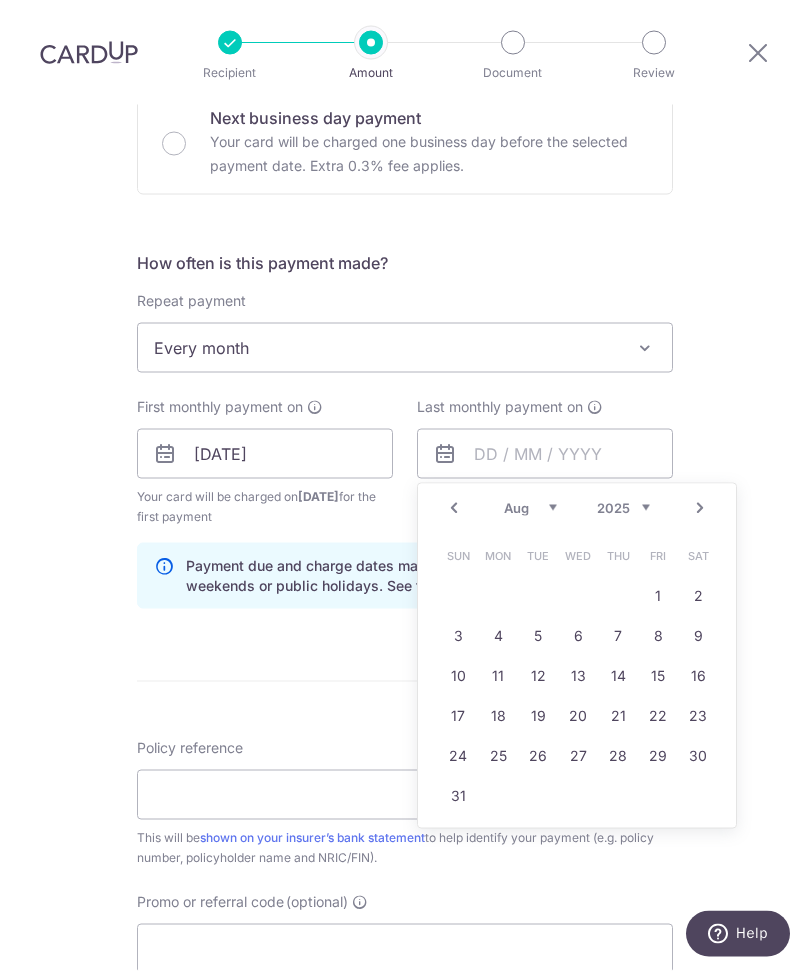 click on "Prev Next Jul Aug Sep Oct Nov Dec 2025 2026 2027 2028 2029 2030 2031 2032 2033 2034 2035" at bounding box center [577, 508] 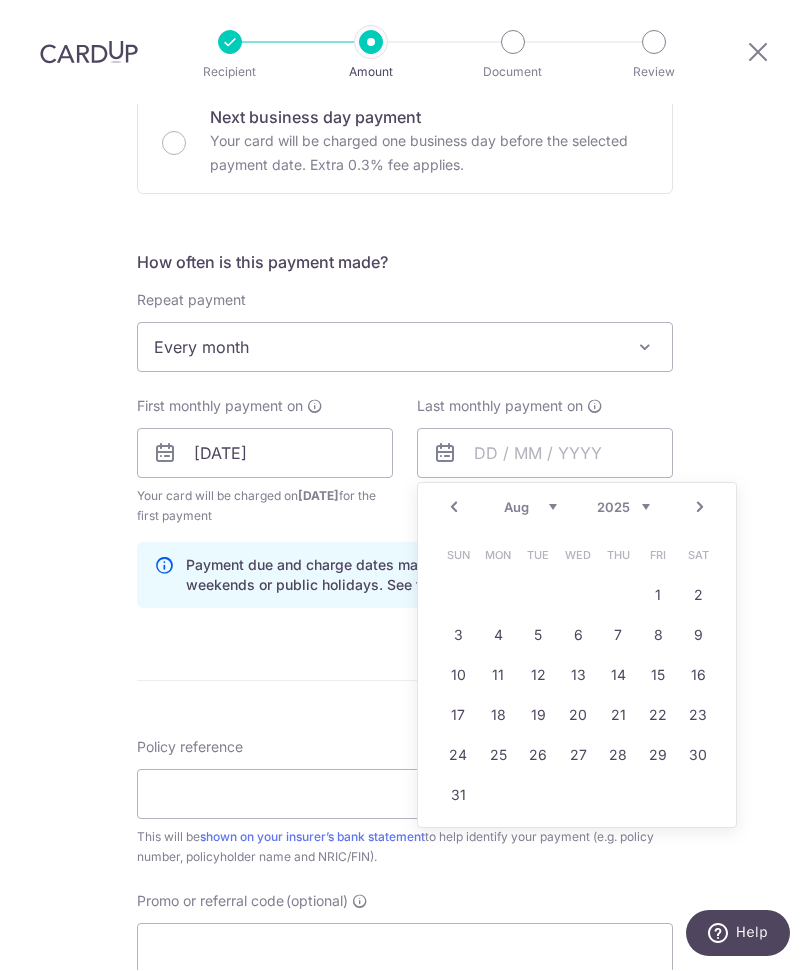 click on "Jul Aug Sep Oct Nov Dec" at bounding box center (530, 508) 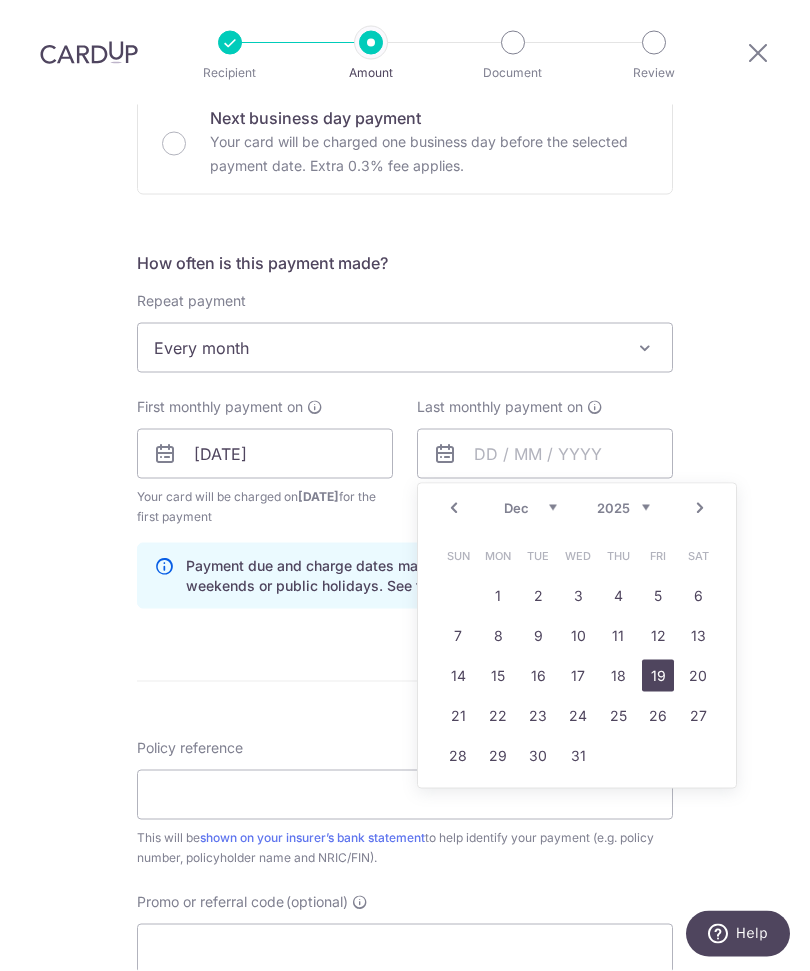 click on "19" at bounding box center [658, 676] 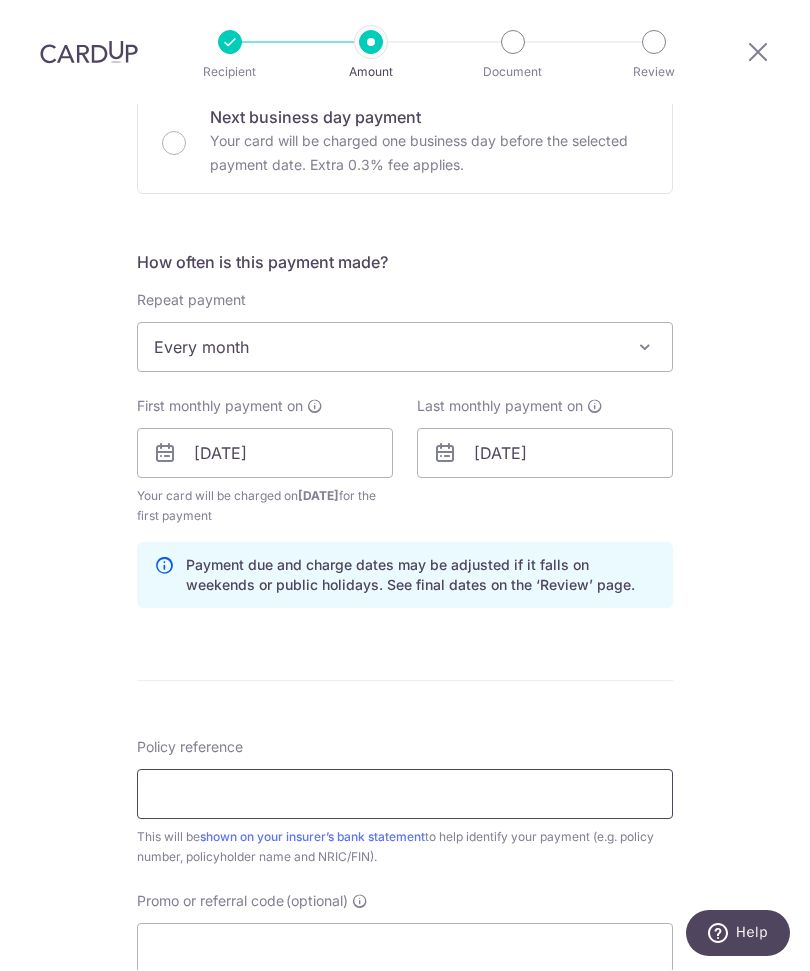 click on "Policy reference" at bounding box center [405, 795] 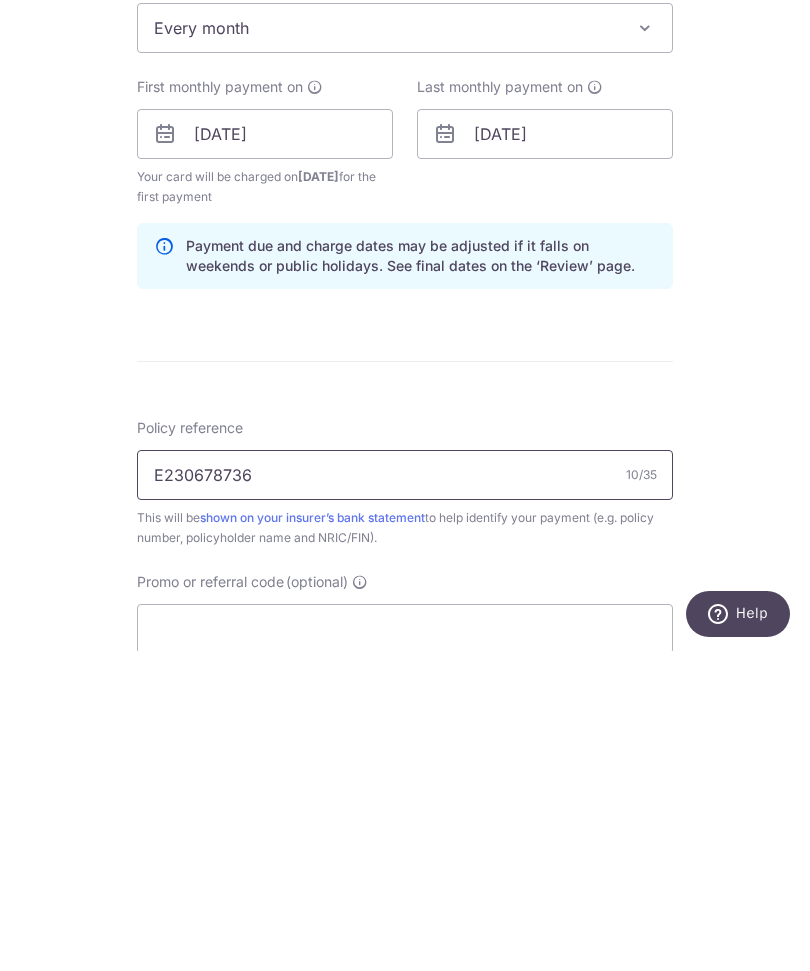 type on "E230678736" 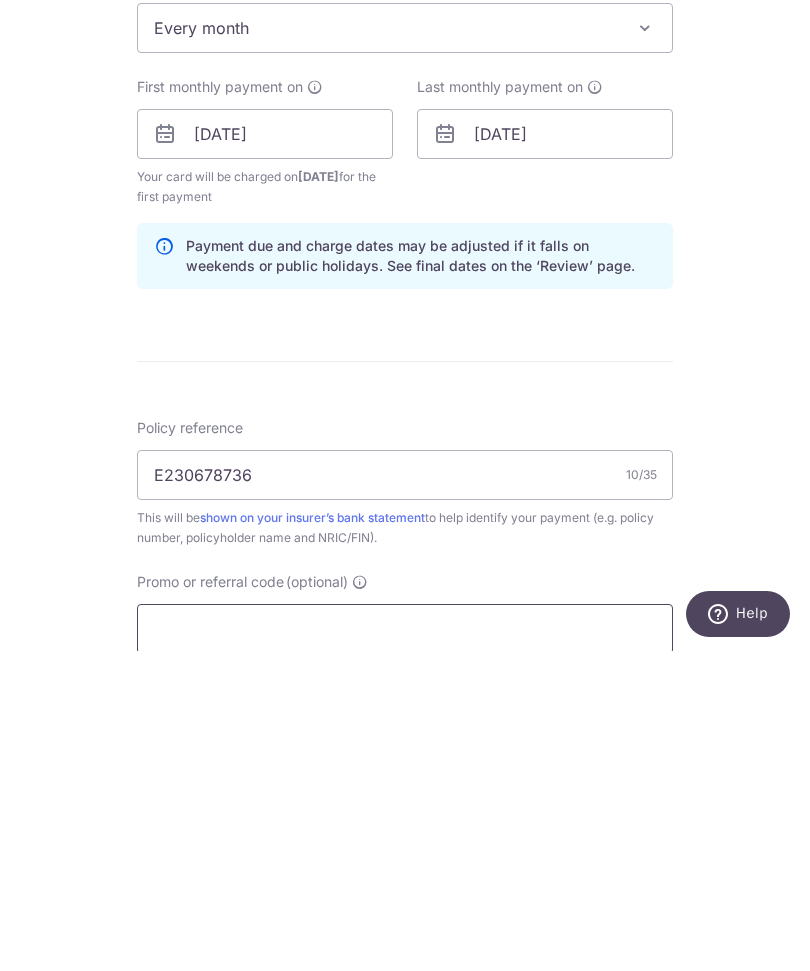 click on "Promo or referral code
(optional)" at bounding box center [405, 949] 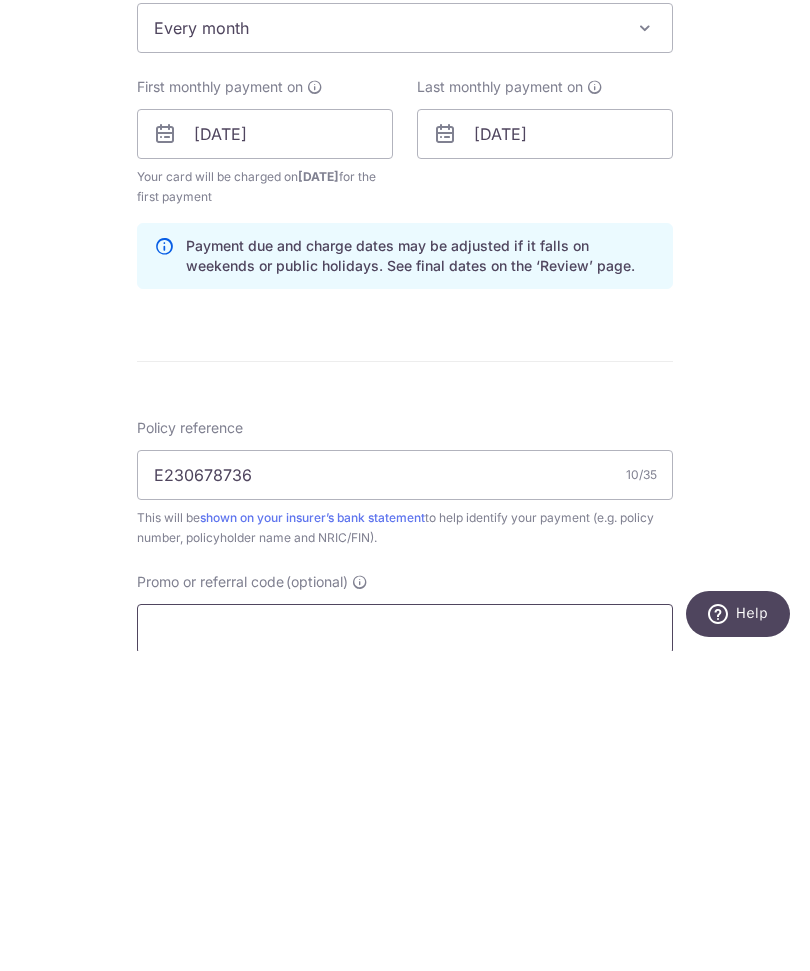 paste on "REC185" 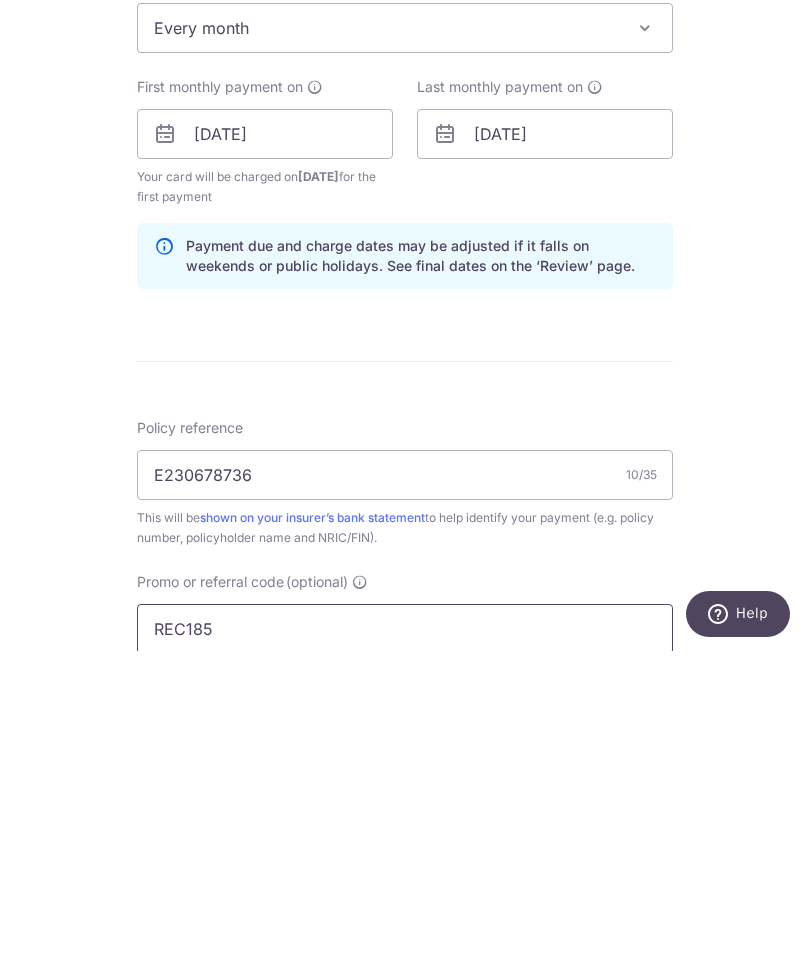 type on "REC185" 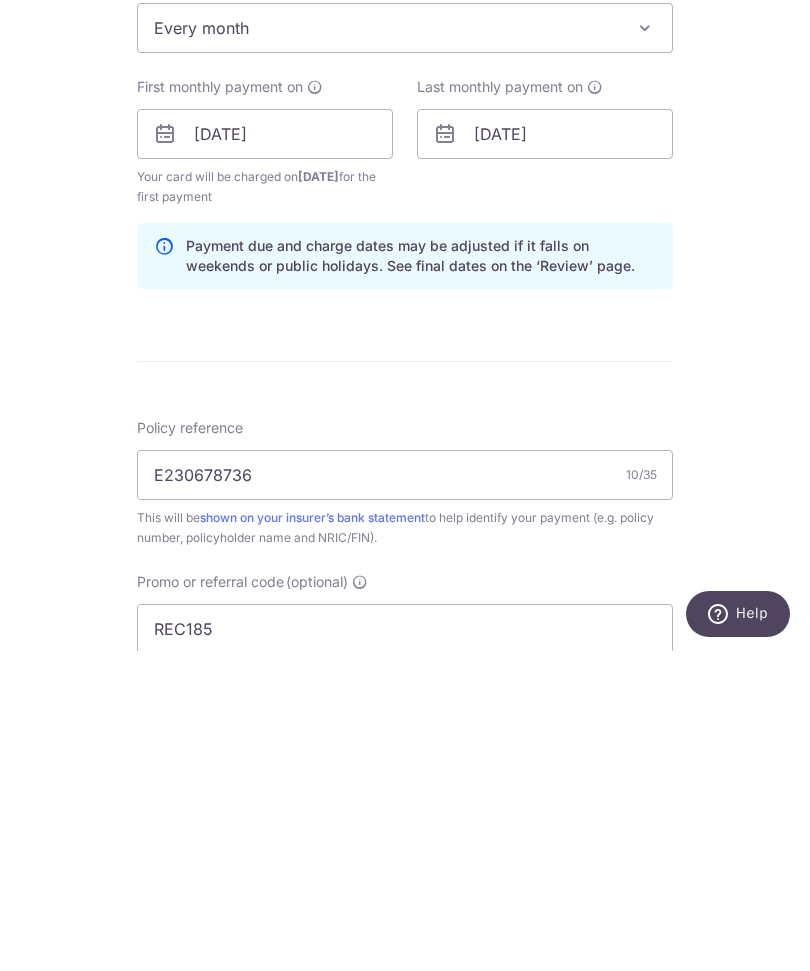 click at bounding box center (722, 614) 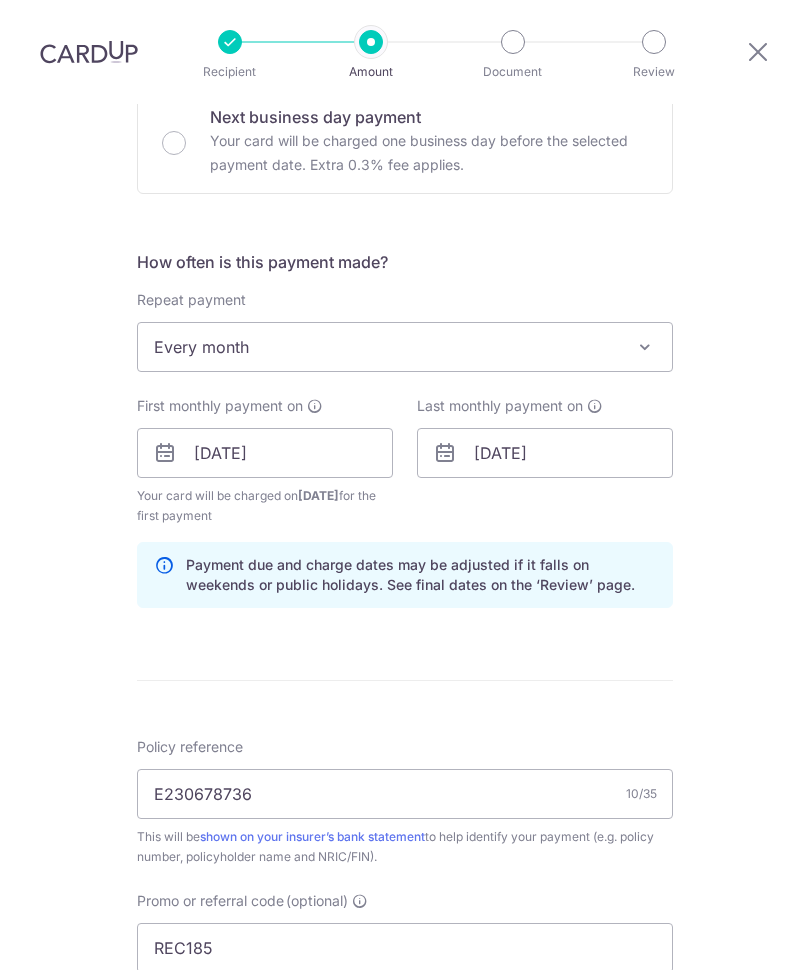 scroll, scrollTop: 0, scrollLeft: 0, axis: both 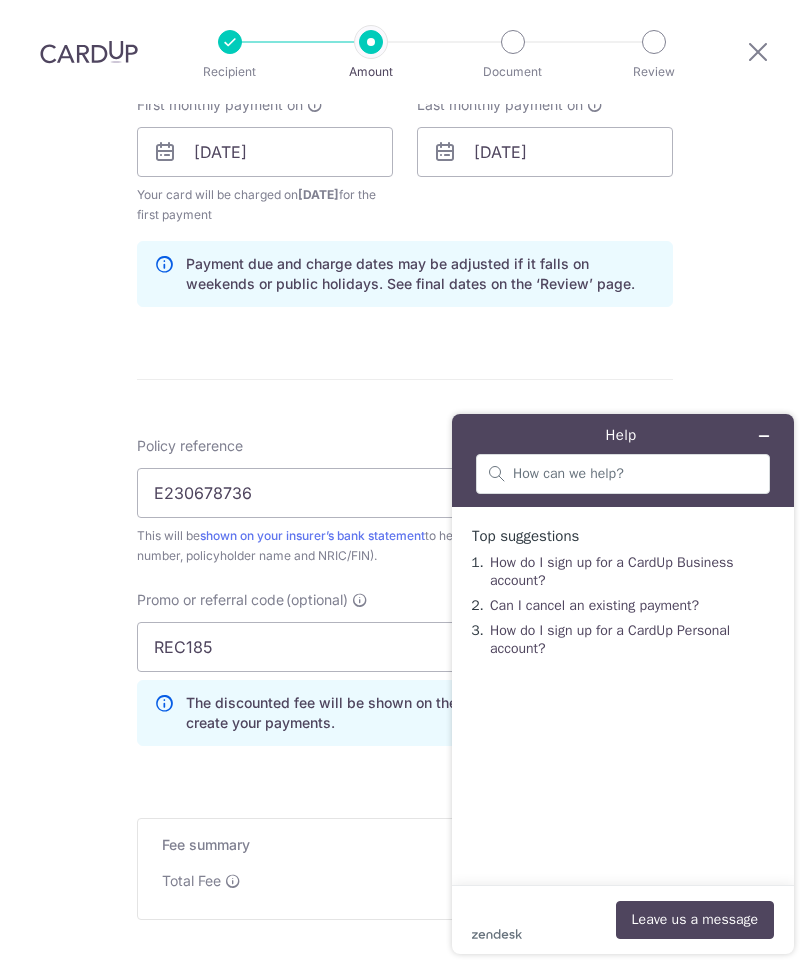 click 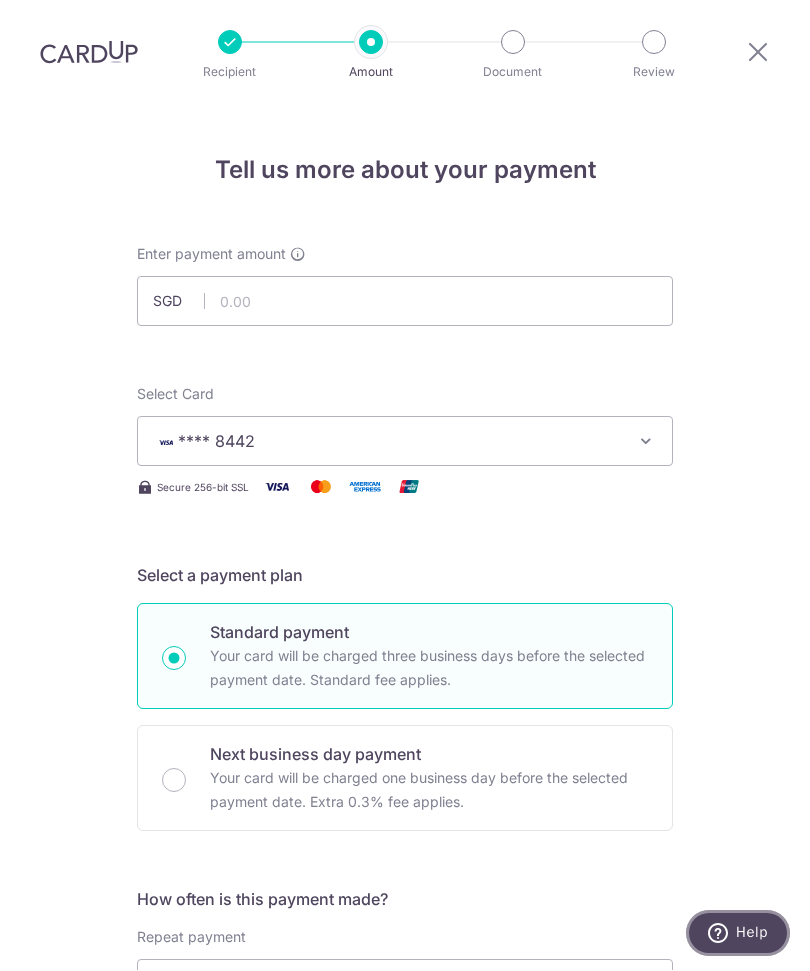 scroll, scrollTop: 0, scrollLeft: 0, axis: both 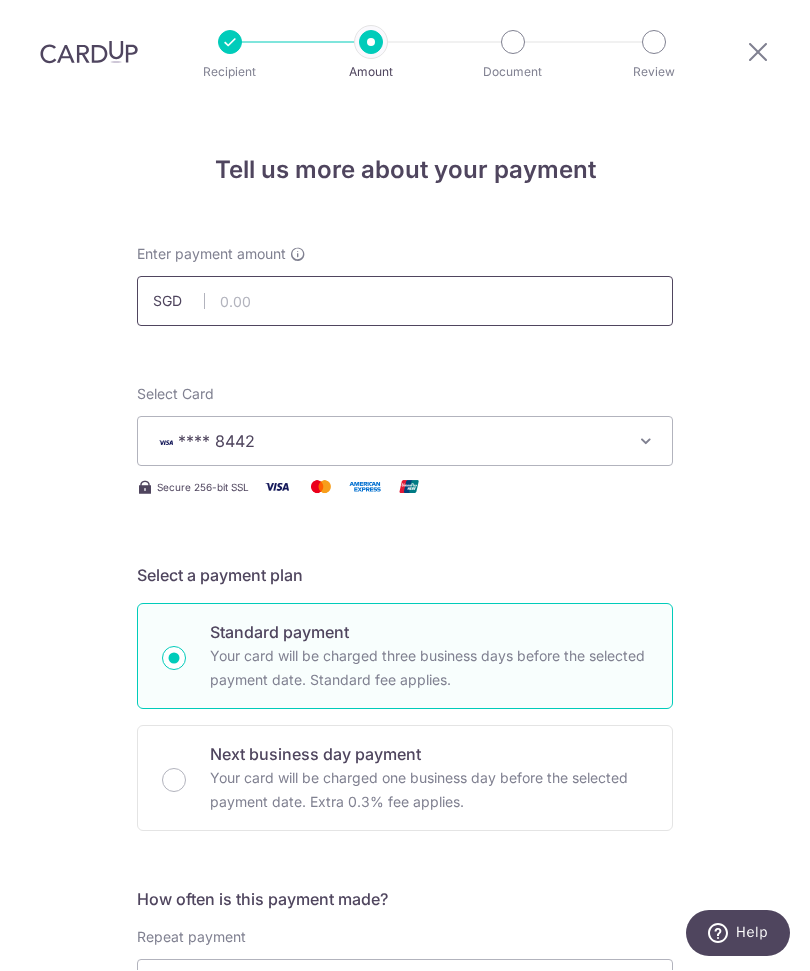 click at bounding box center [405, 302] 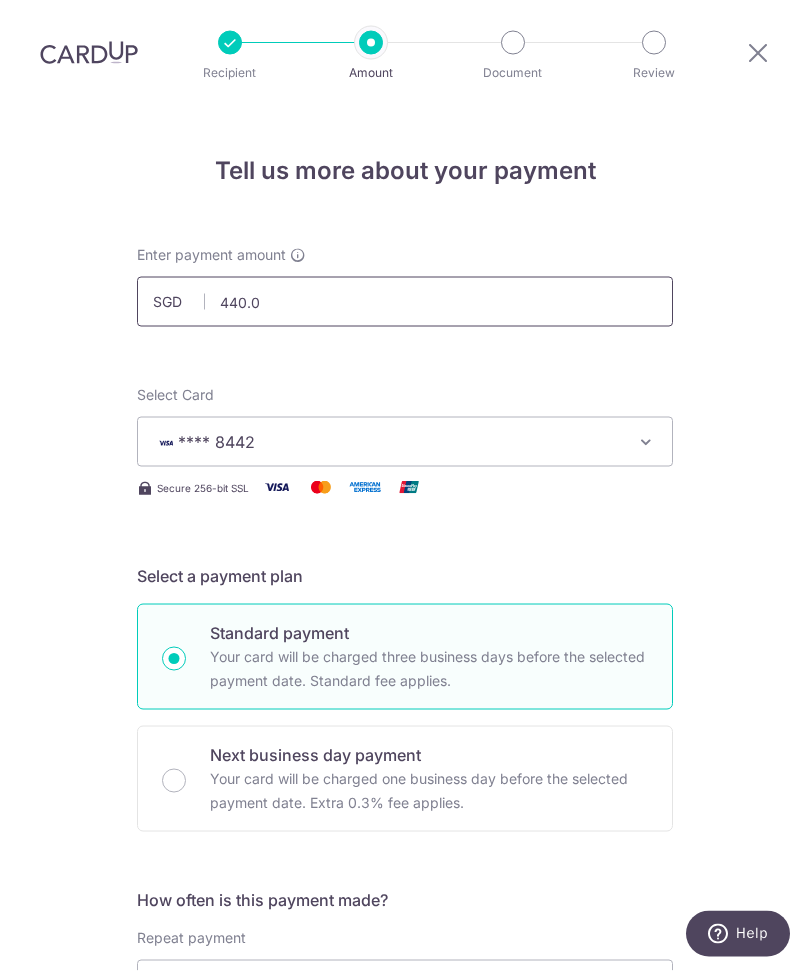 type on "440.06" 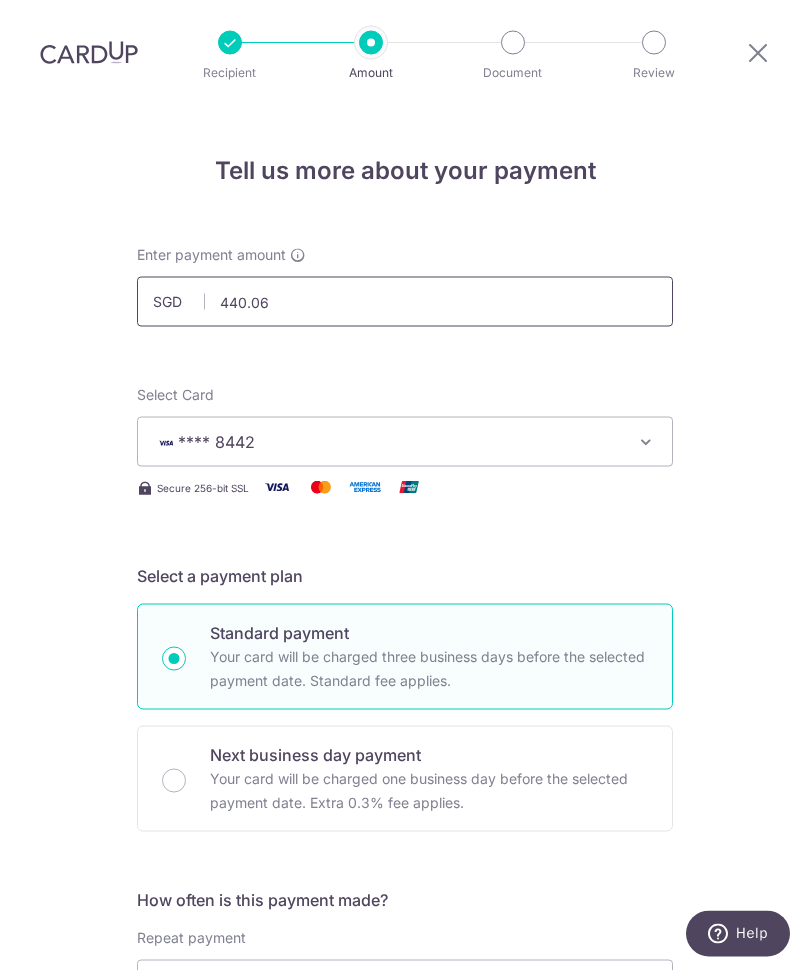 click on "Add Card" at bounding box center (0, 0) 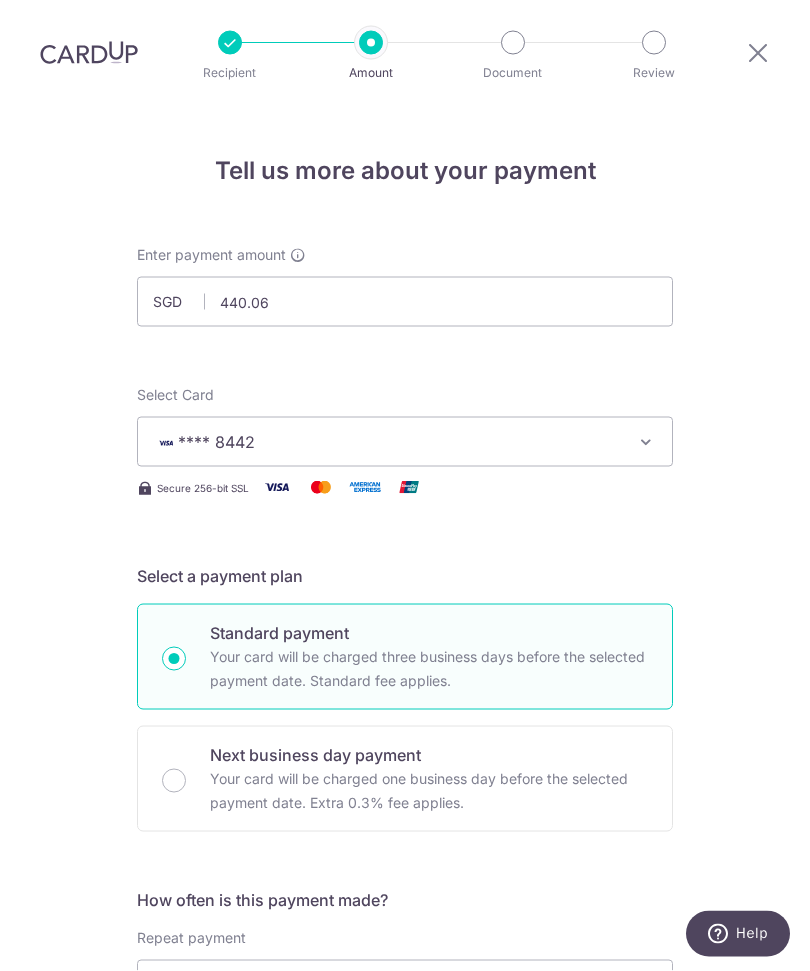 click on "Tell us more about your payment
Enter payment amount
SGD
440.06
Select Card
**** 8442
Add credit card
Your Cards
**** 2534
**** 8823
**** 8442
**** 4490
Secure 256-bit SSL
Text
New card details
Please enter valid card details." at bounding box center [405, 1110] 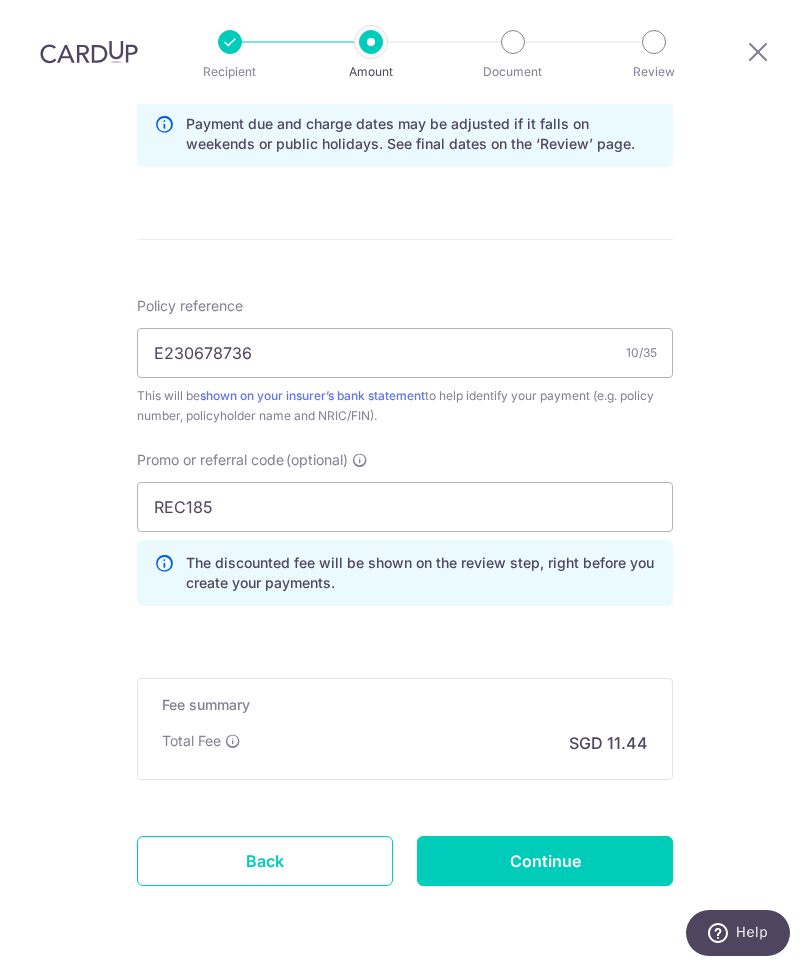 scroll, scrollTop: 1077, scrollLeft: 0, axis: vertical 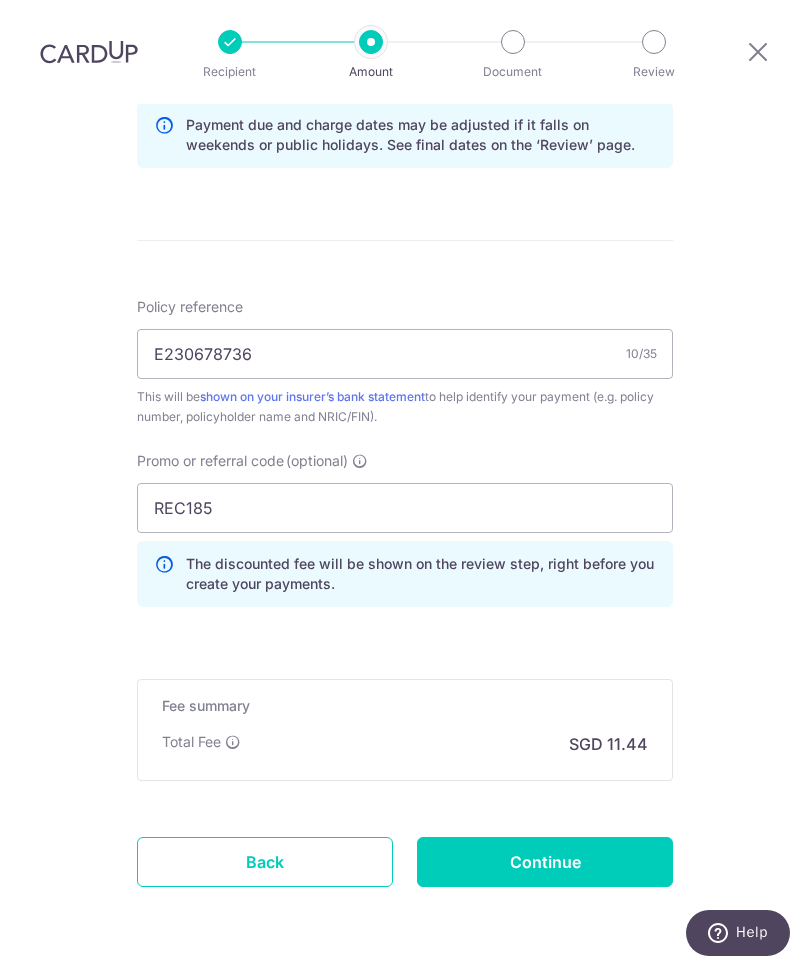 click on "Continue" at bounding box center (545, 863) 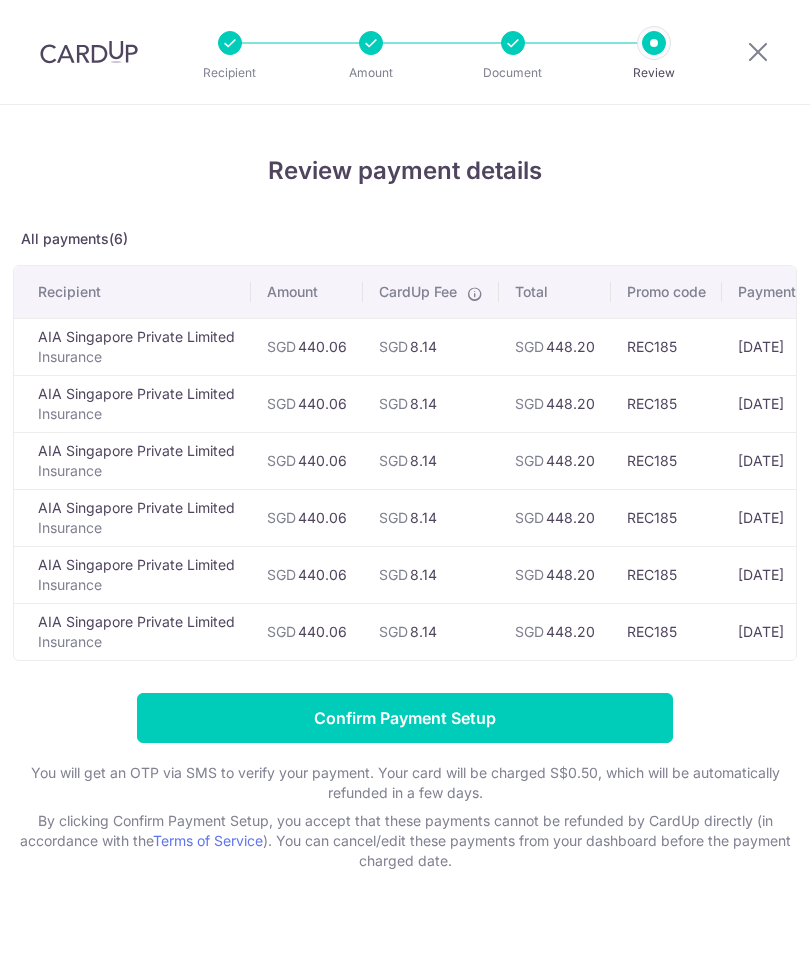 scroll, scrollTop: 0, scrollLeft: 0, axis: both 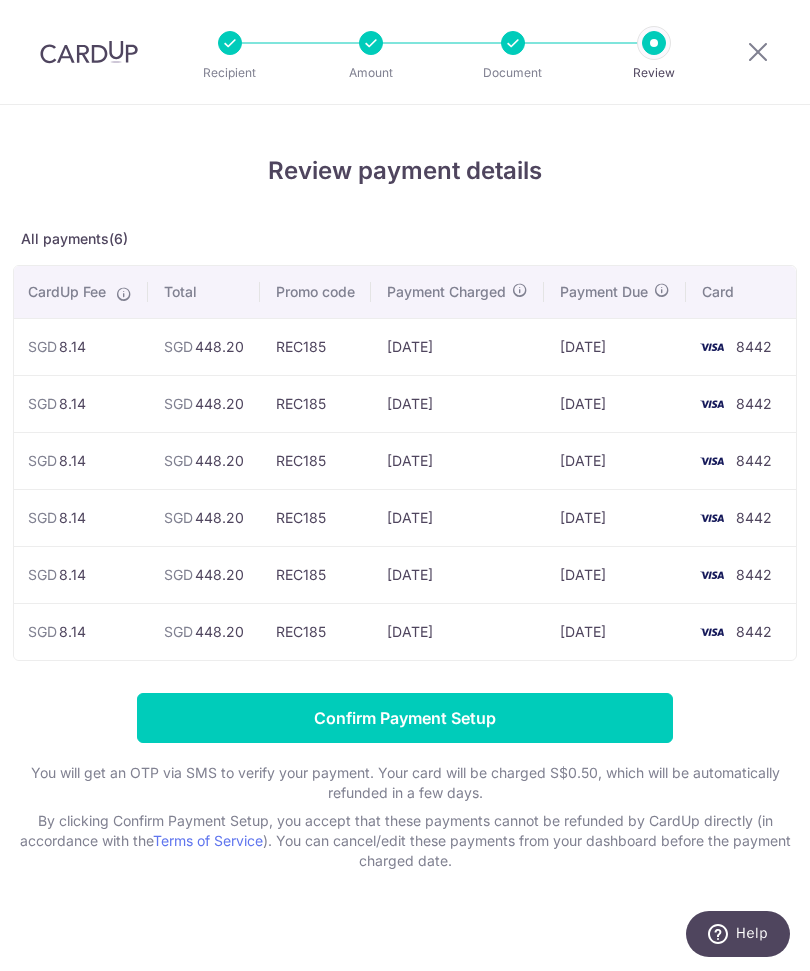 click on "Confirm Payment Setup" at bounding box center (405, 718) 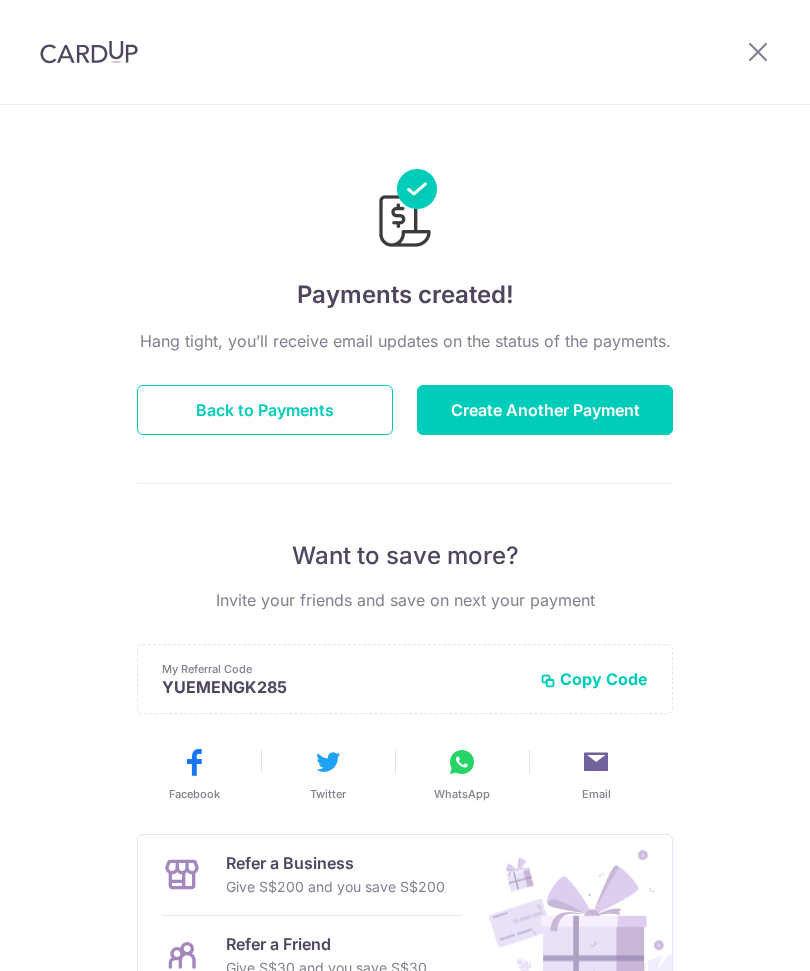 scroll, scrollTop: 0, scrollLeft: 0, axis: both 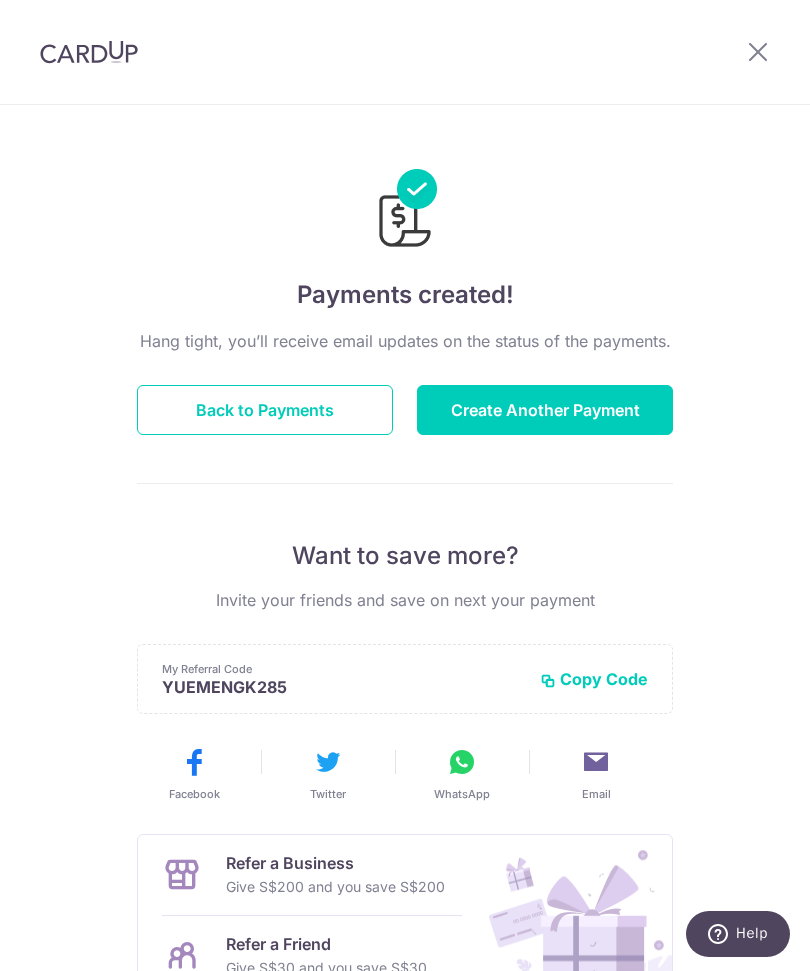 click on "Back to Payments" at bounding box center (265, 410) 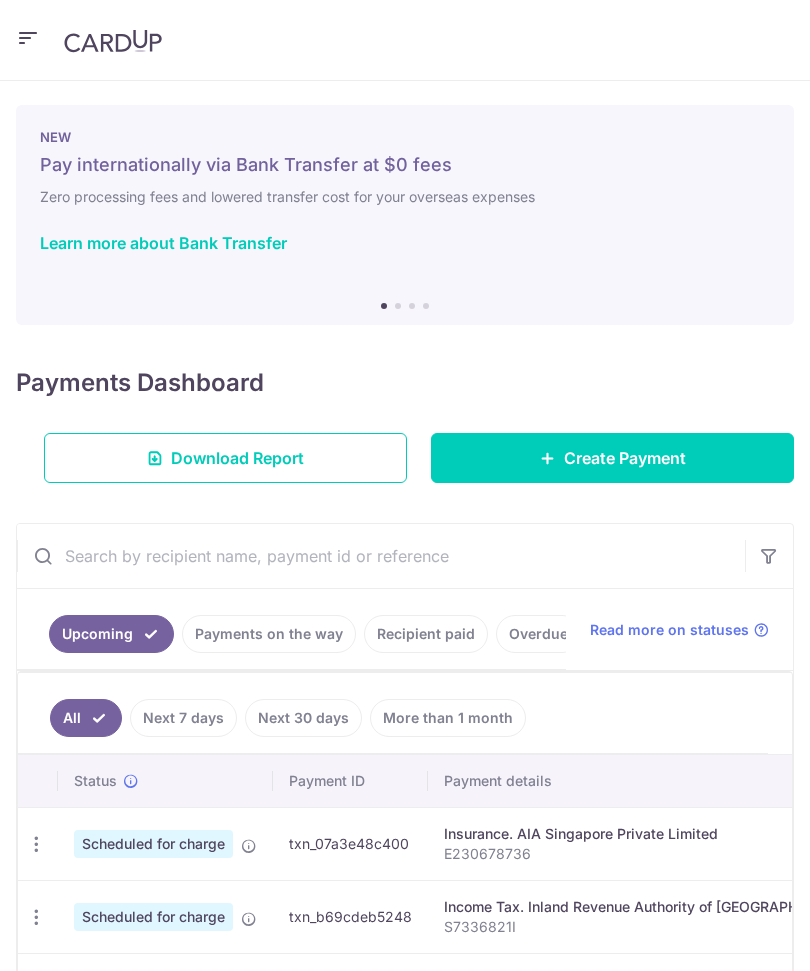 scroll, scrollTop: 0, scrollLeft: 0, axis: both 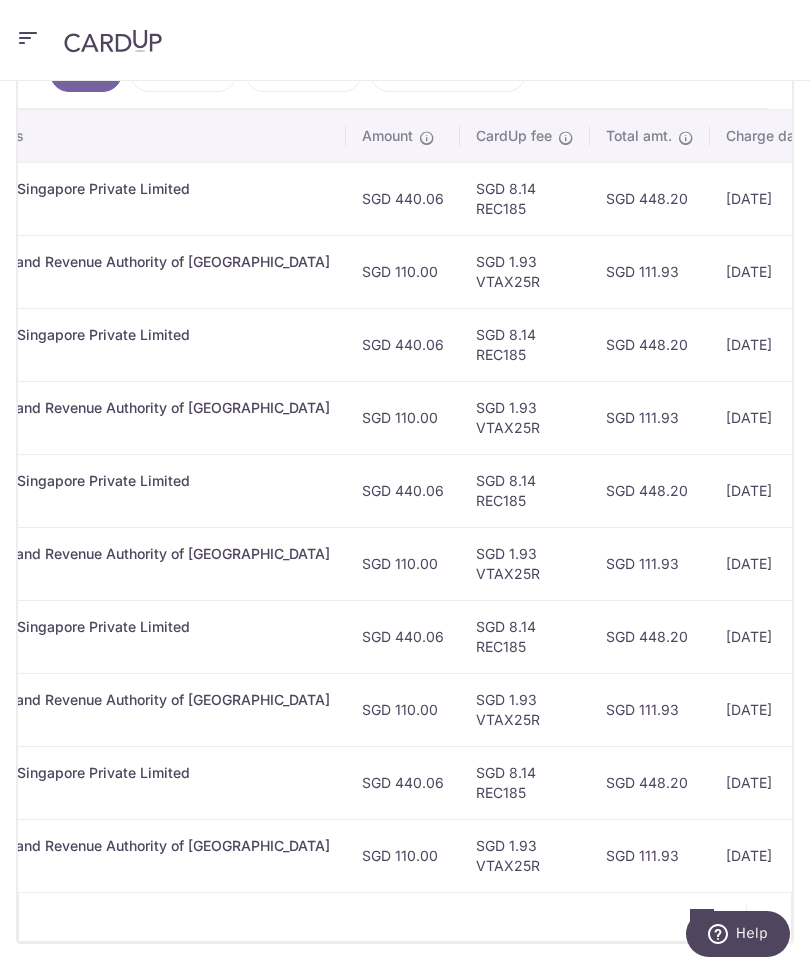 click on "E230678736" at bounding box center [123, 355] 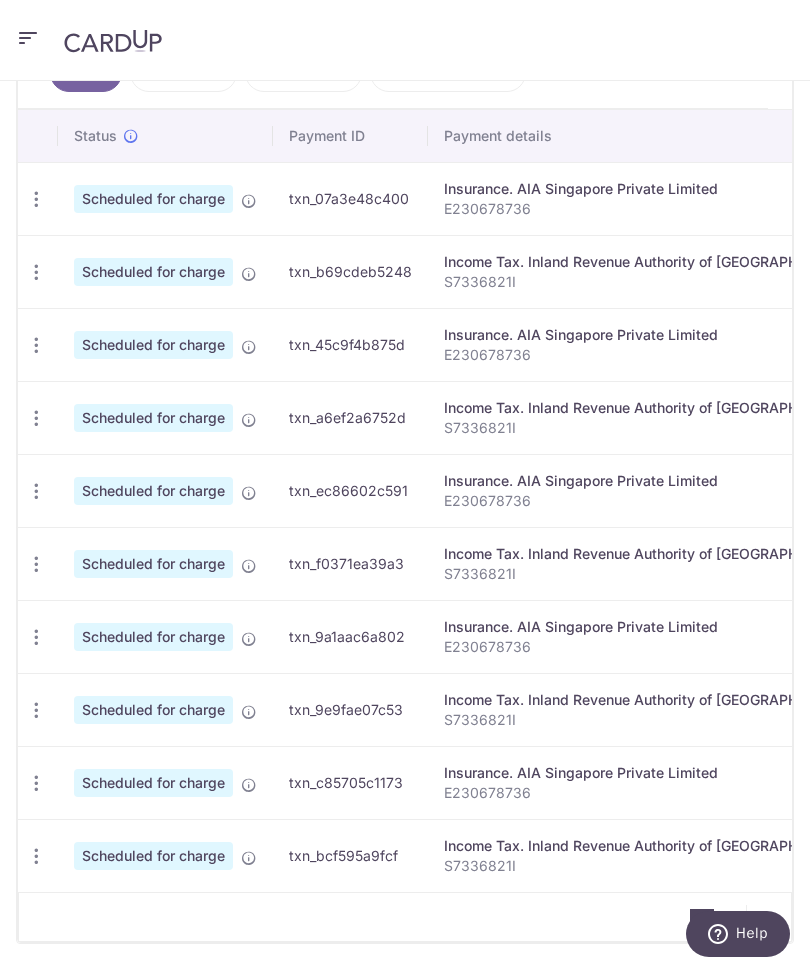 scroll, scrollTop: 0, scrollLeft: -1, axis: horizontal 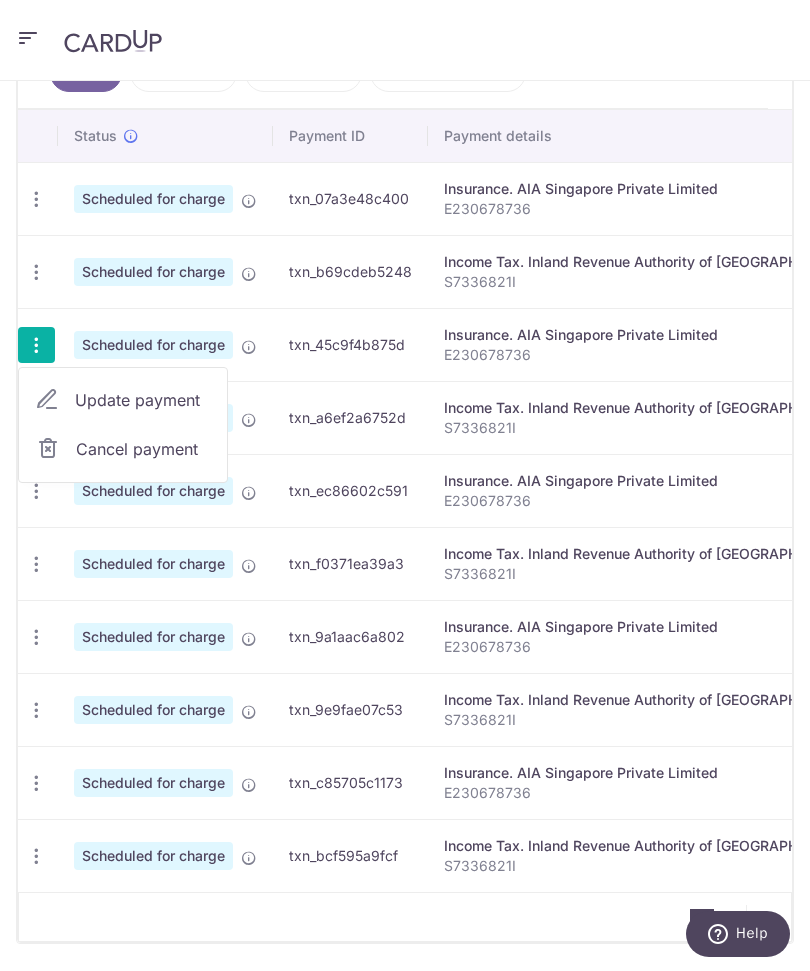 click on "Cancel payment" at bounding box center [143, 449] 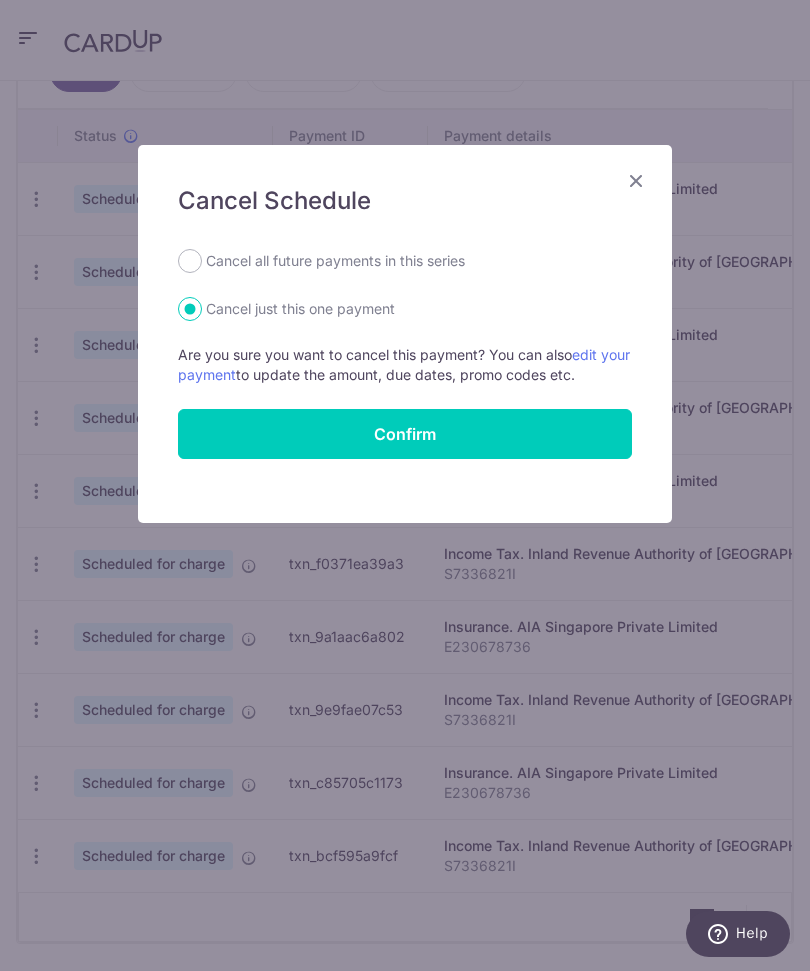 click on "Confirm" at bounding box center (405, 434) 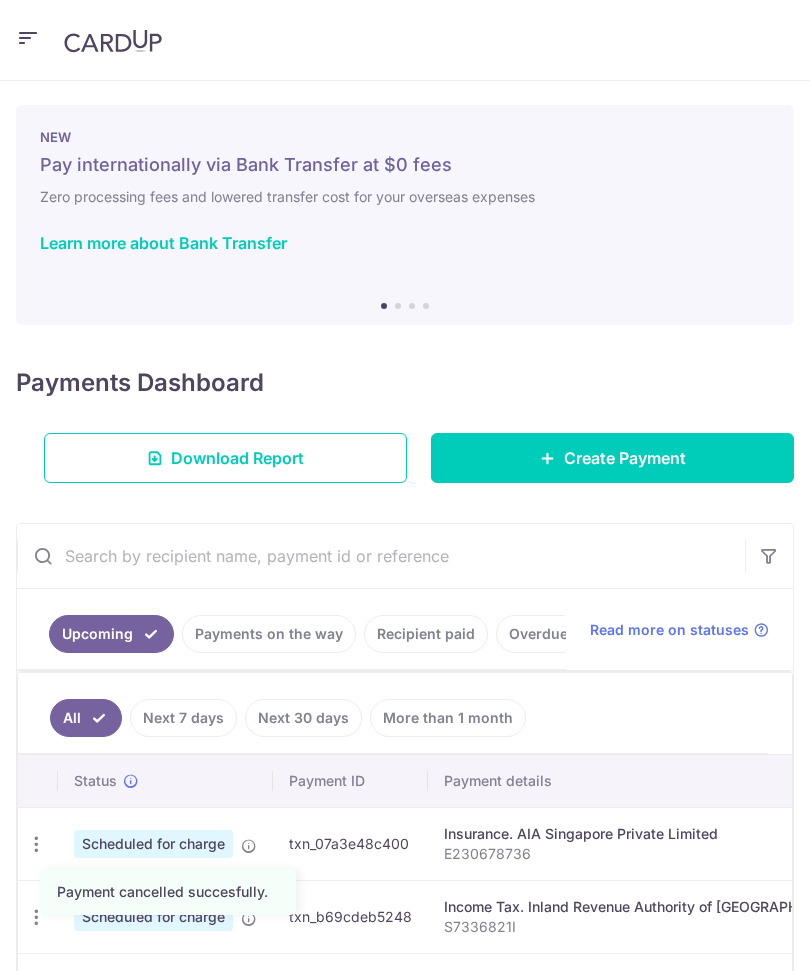 scroll, scrollTop: 0, scrollLeft: 0, axis: both 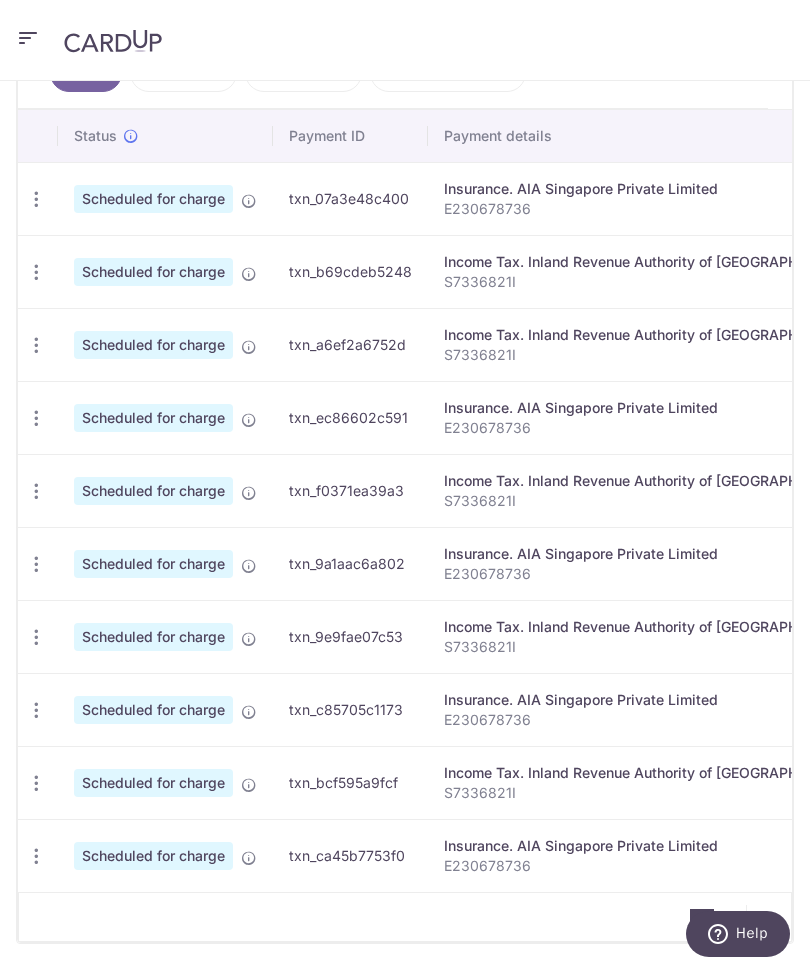 click at bounding box center (28, 38) 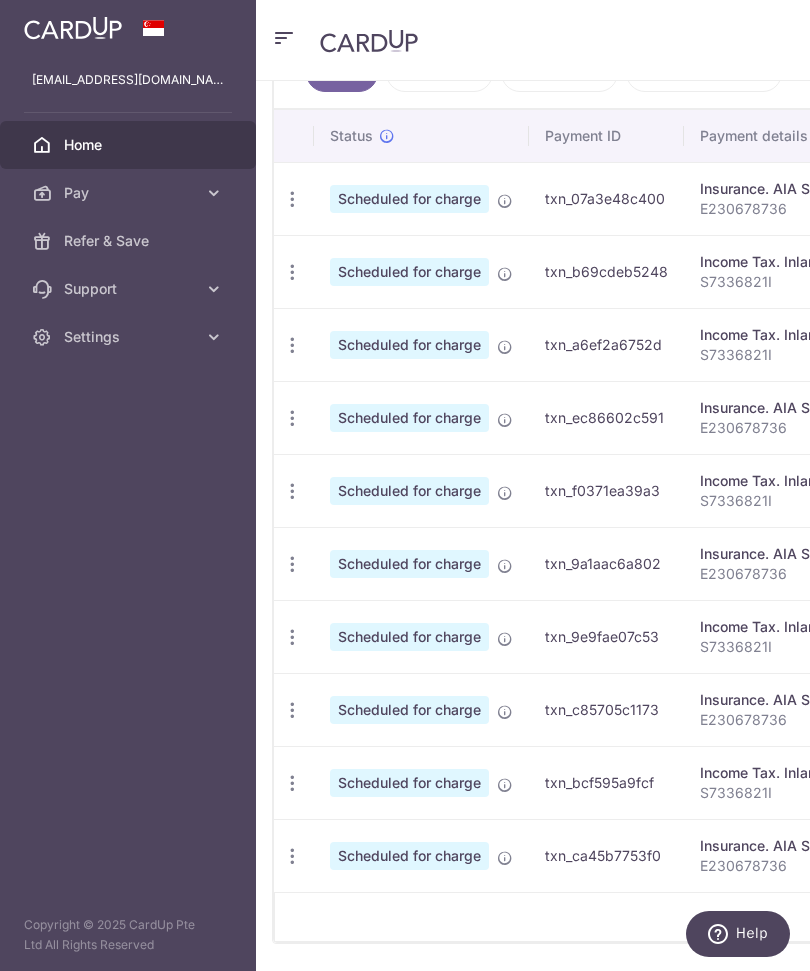 click on "Refer & Save" at bounding box center [130, 241] 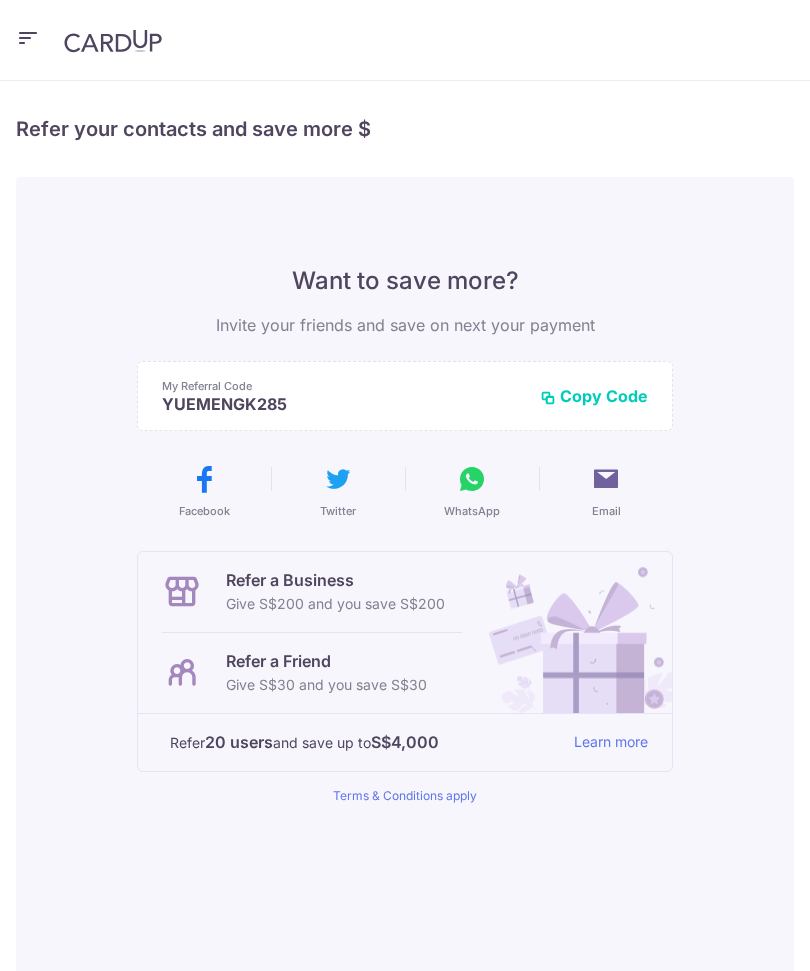 scroll, scrollTop: 0, scrollLeft: 0, axis: both 